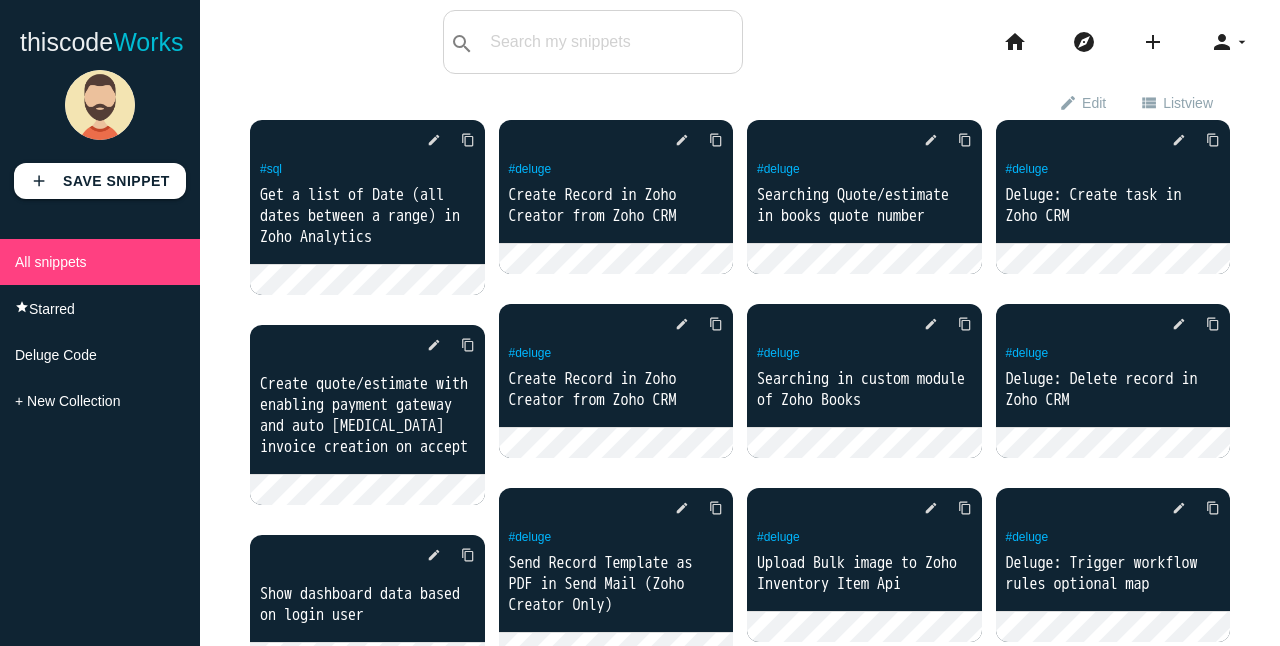 click on "home" at bounding box center [1015, 42] 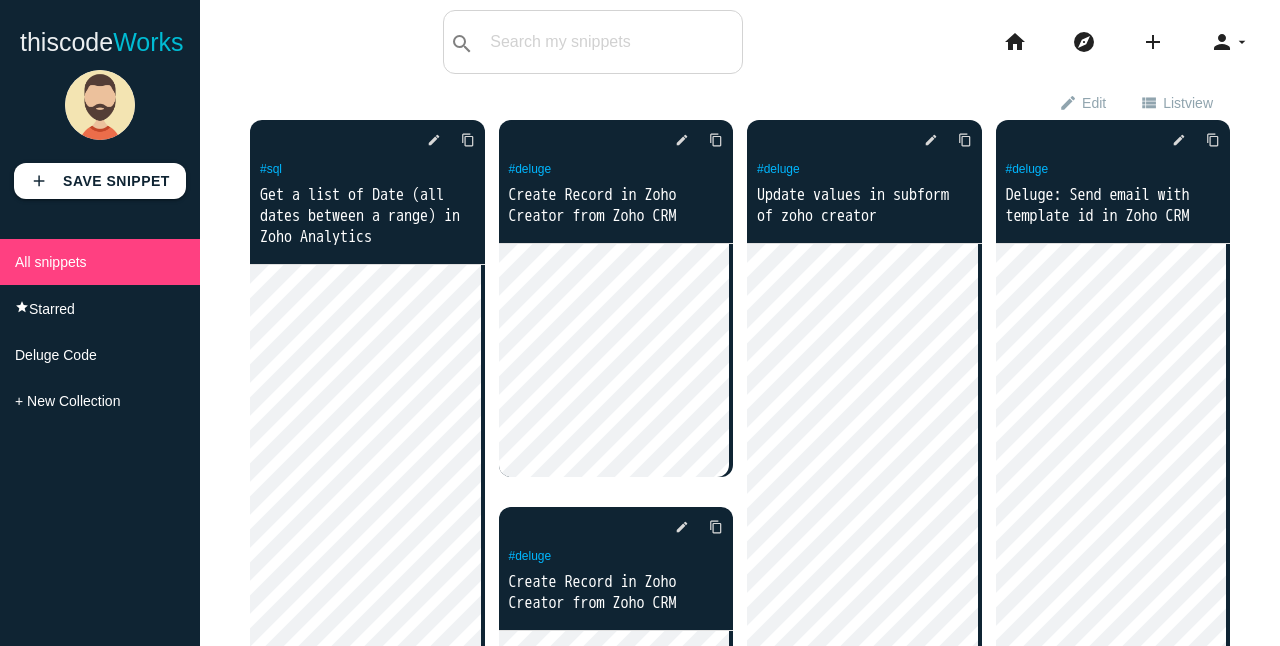 click on "home" at bounding box center (1015, 42) 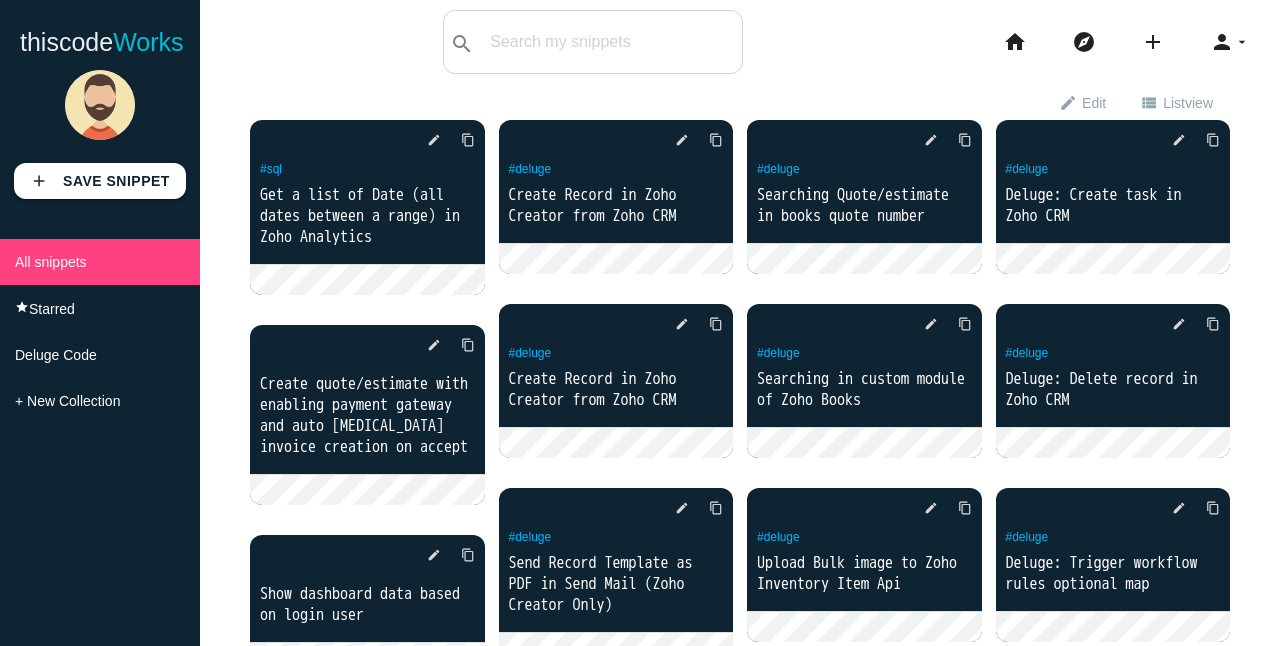 scroll, scrollTop: 0, scrollLeft: 0, axis: both 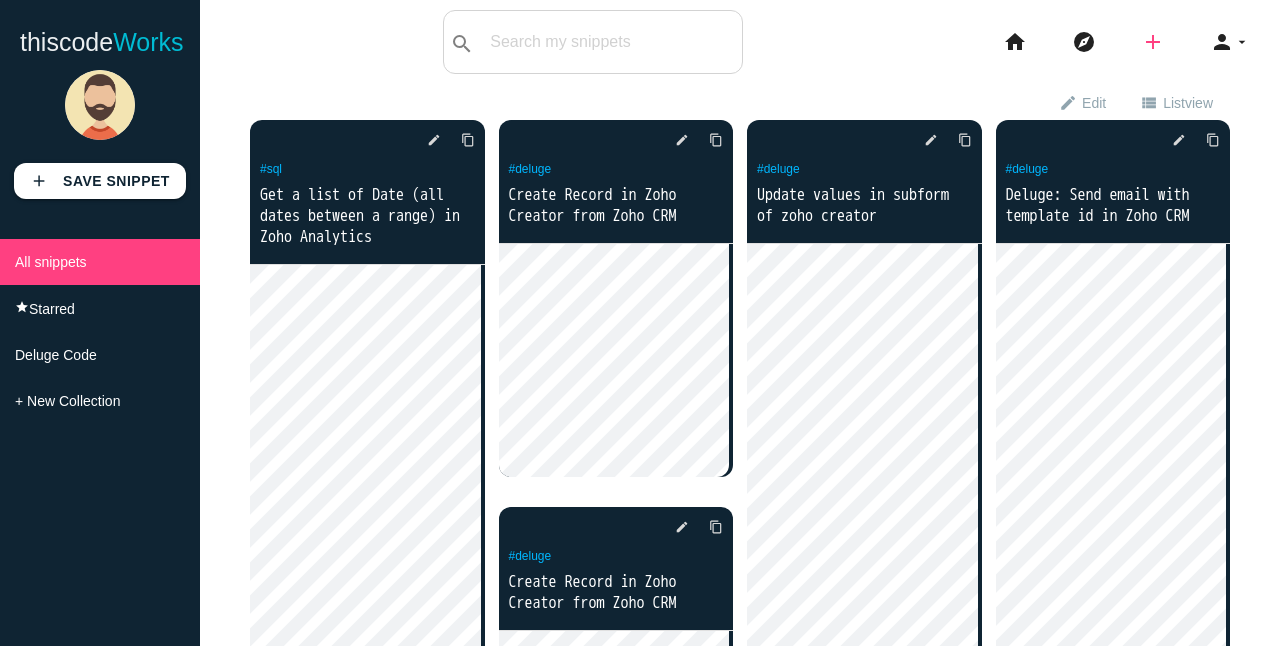 click on "add" at bounding box center (1153, 42) 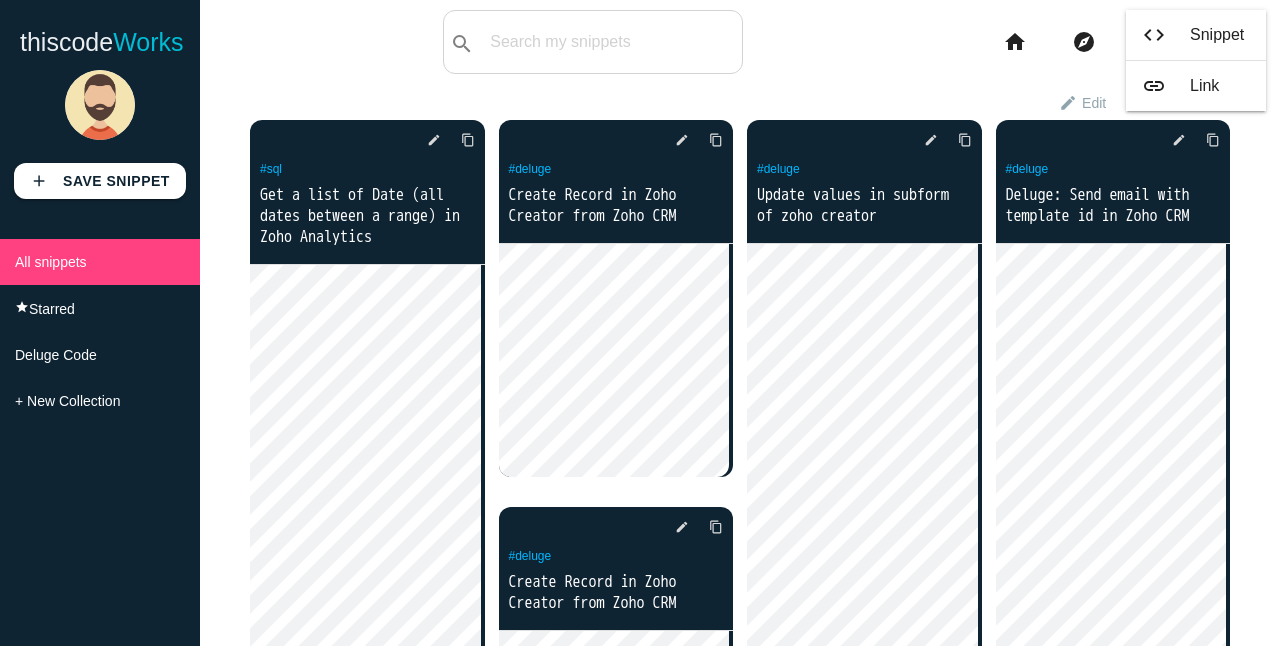 click on "code" at bounding box center (1154, 35) 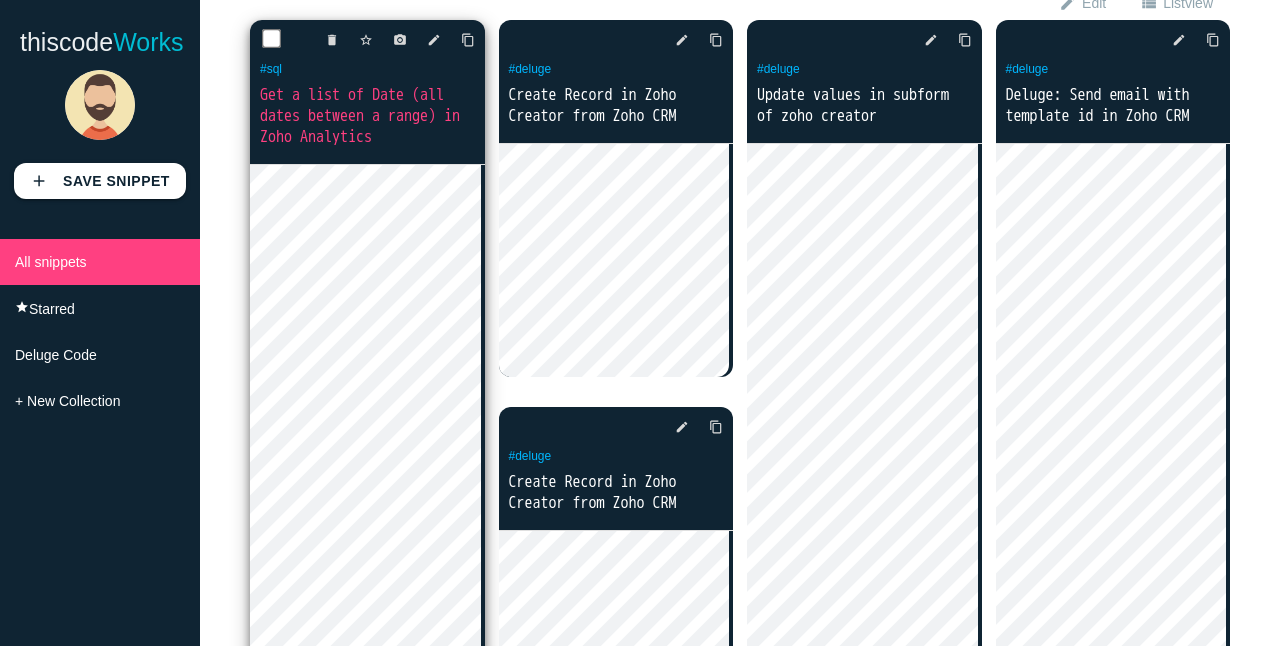 scroll, scrollTop: 0, scrollLeft: 0, axis: both 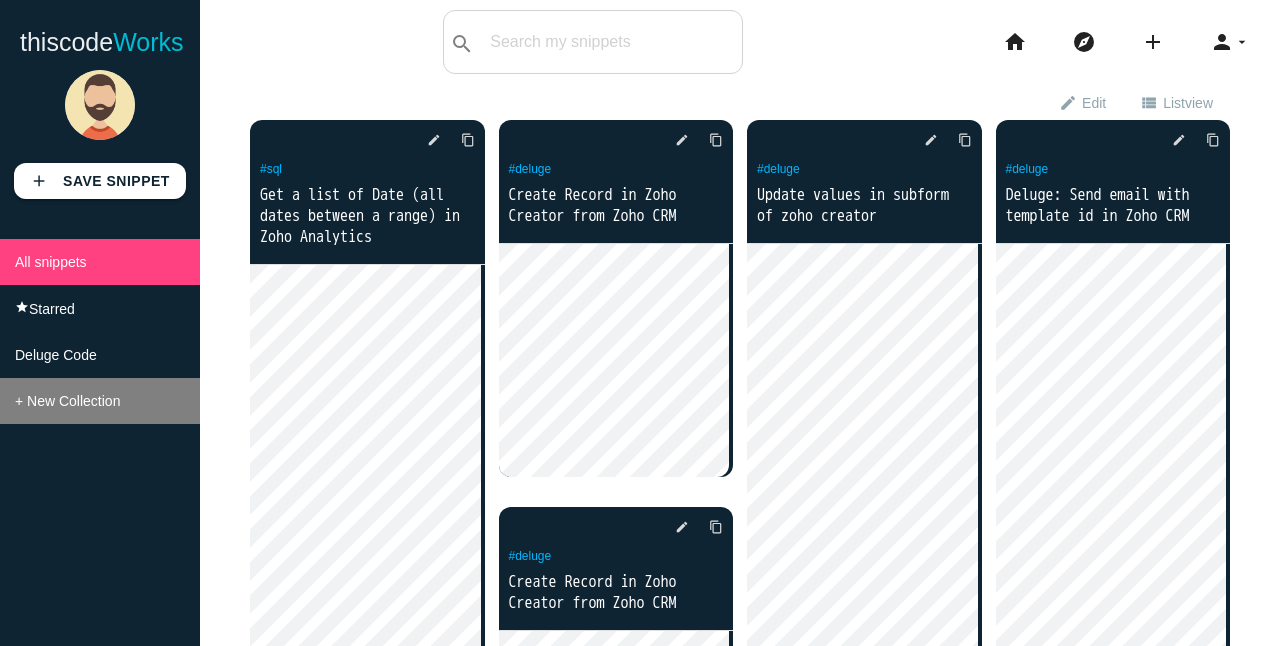 click on "+ New Collection" at bounding box center [100, 401] 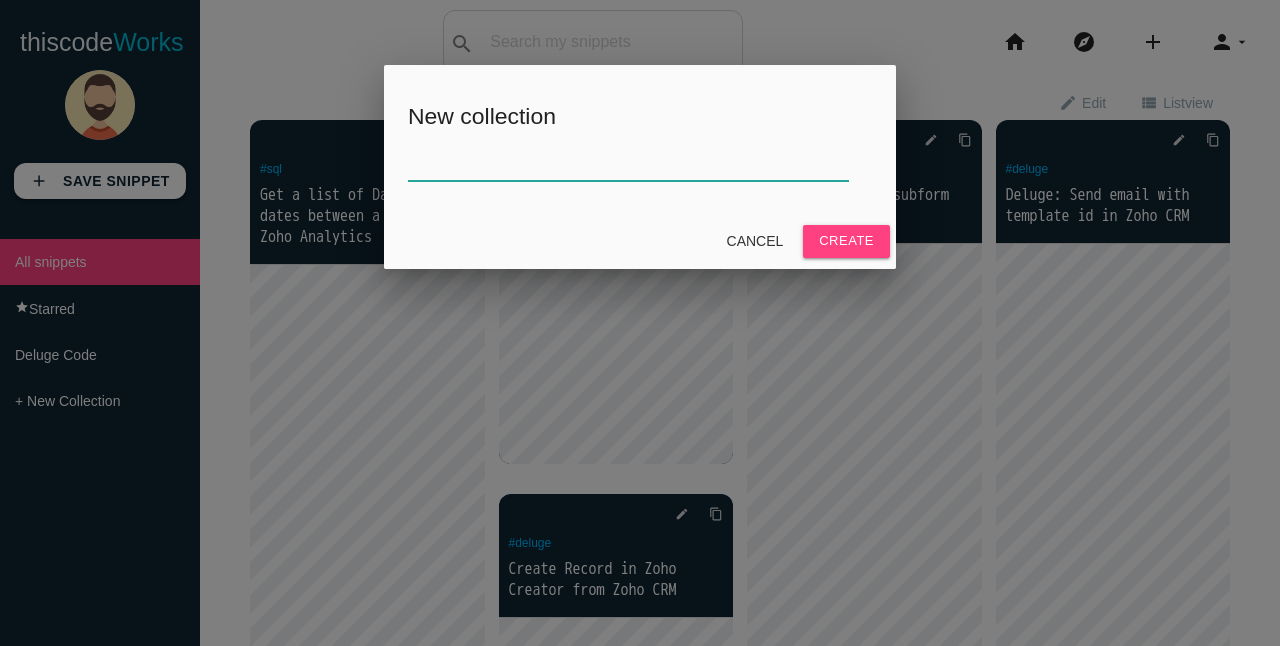 click at bounding box center [628, 159] 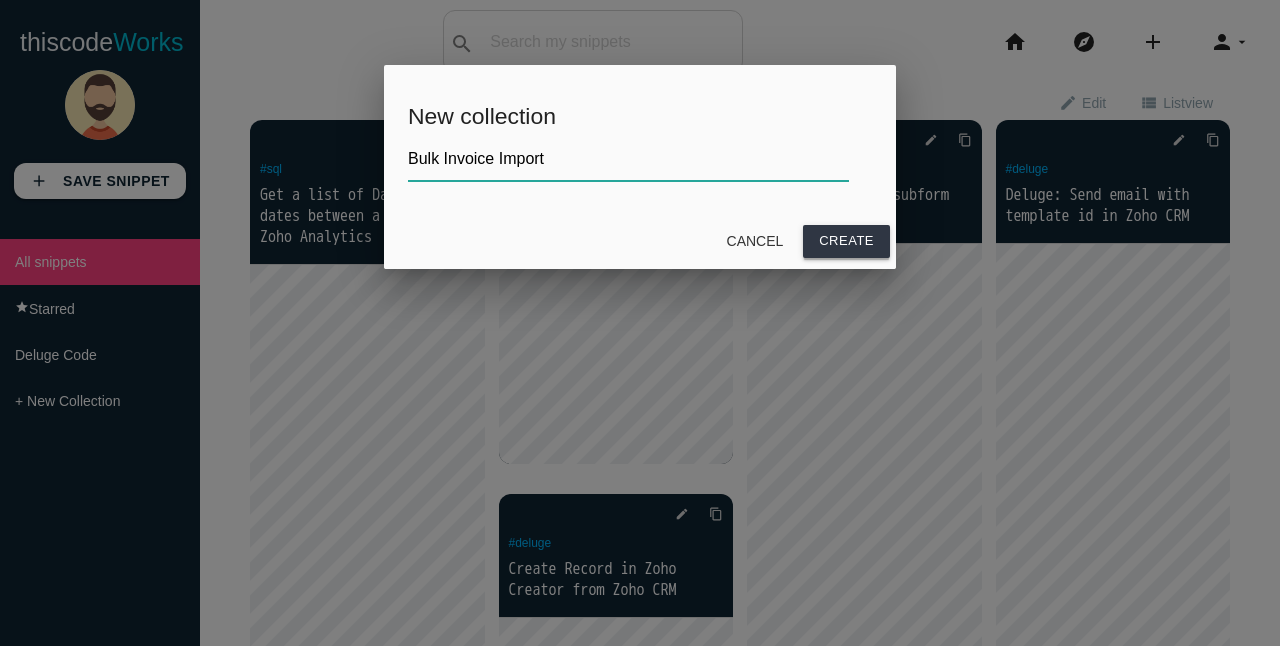 type on "Bulk Invoice Import" 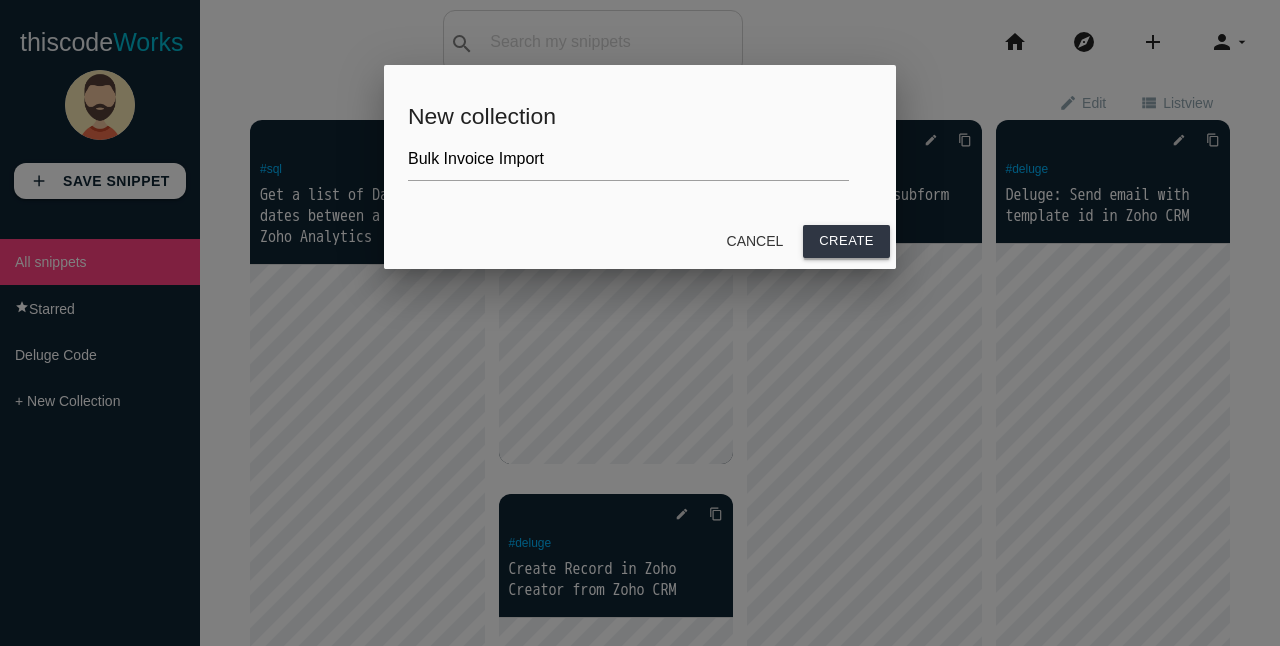 click on "Create" at bounding box center (846, 241) 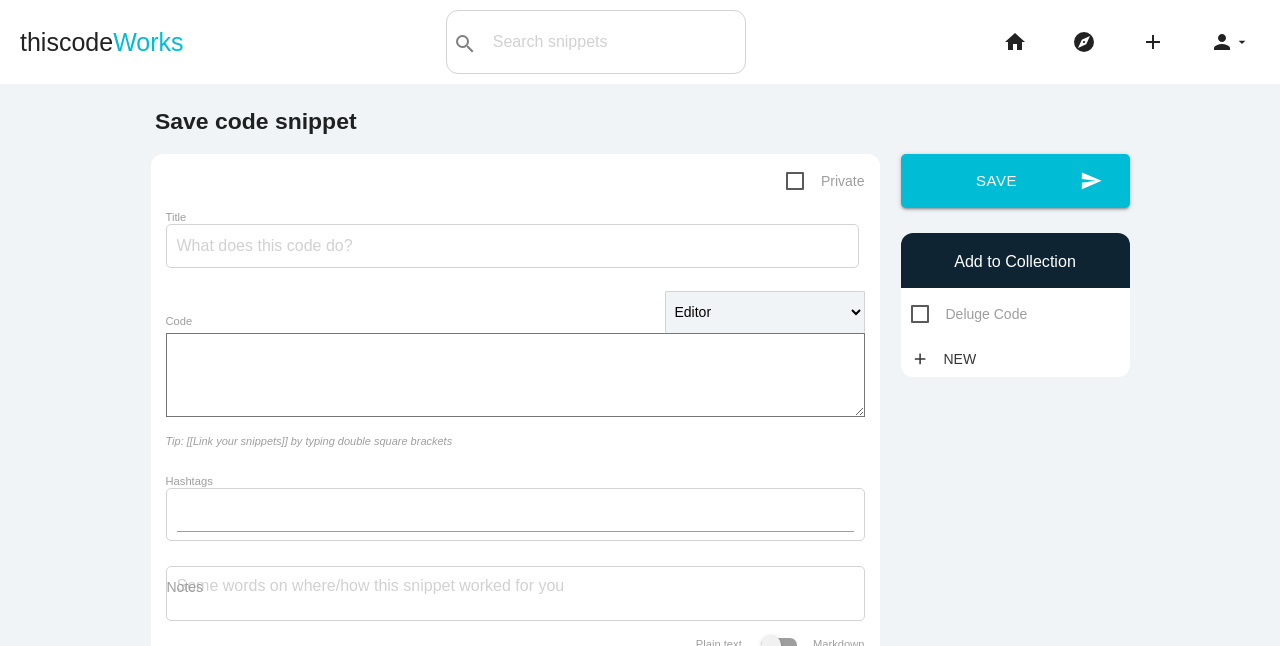 scroll, scrollTop: 0, scrollLeft: 0, axis: both 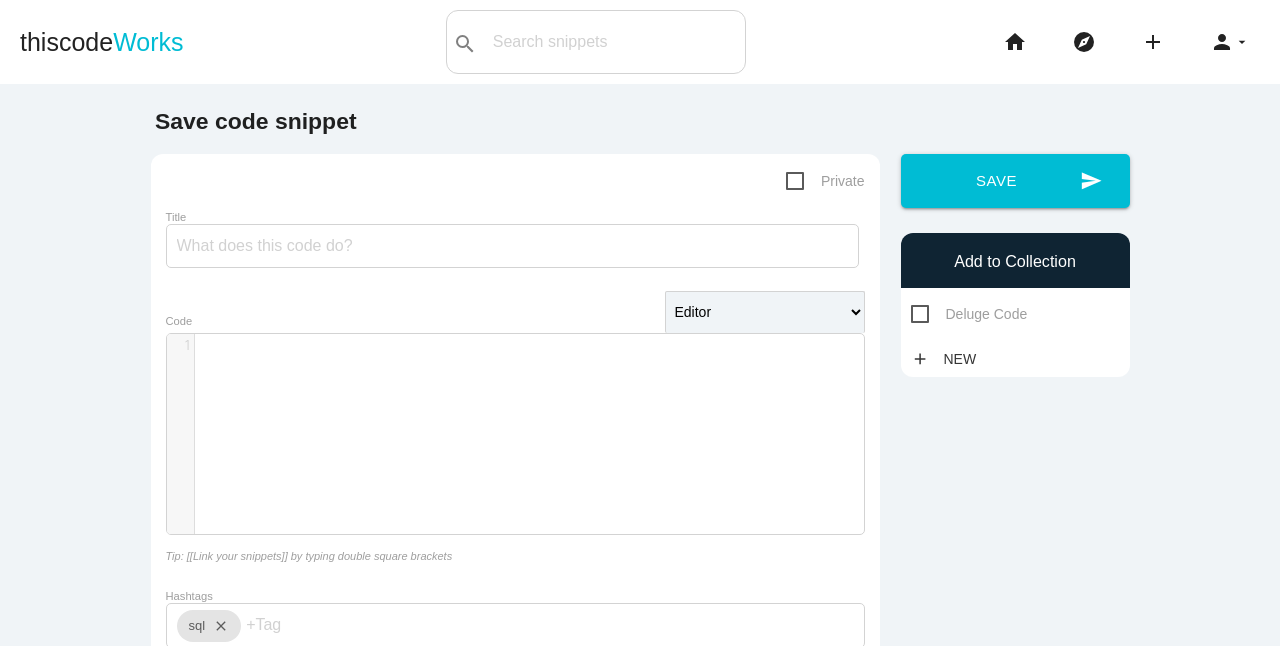 click on "Title" at bounding box center [515, 242] 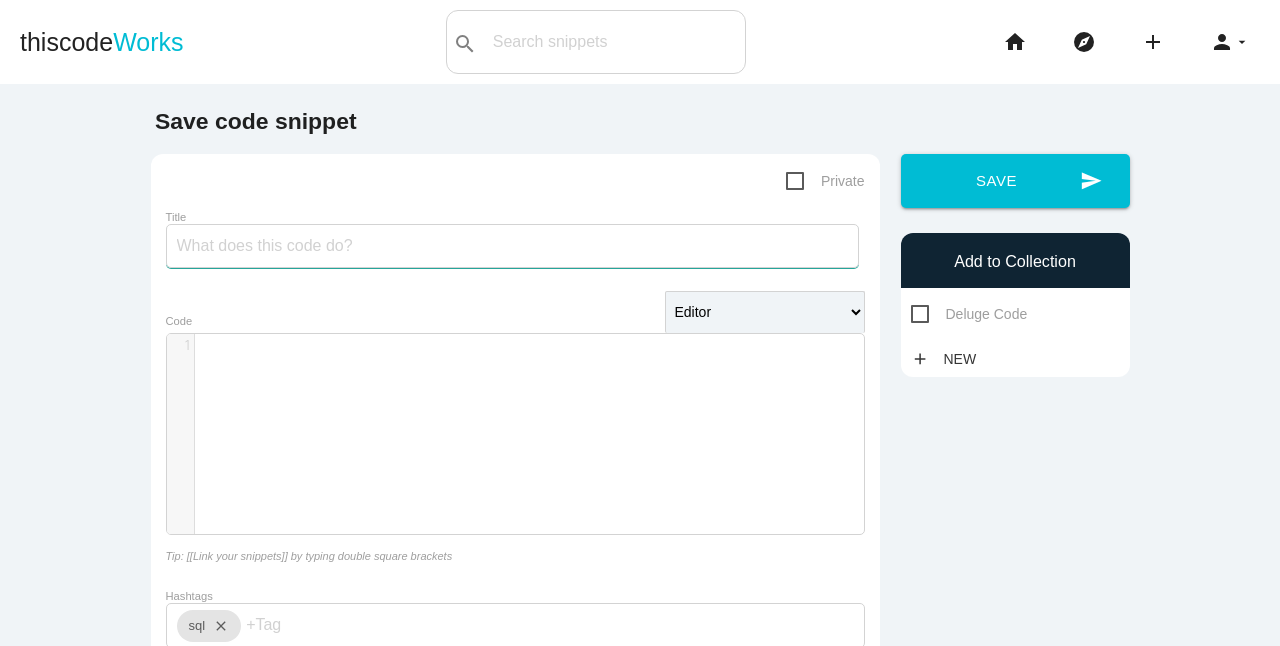 click on "Title" at bounding box center [512, 246] 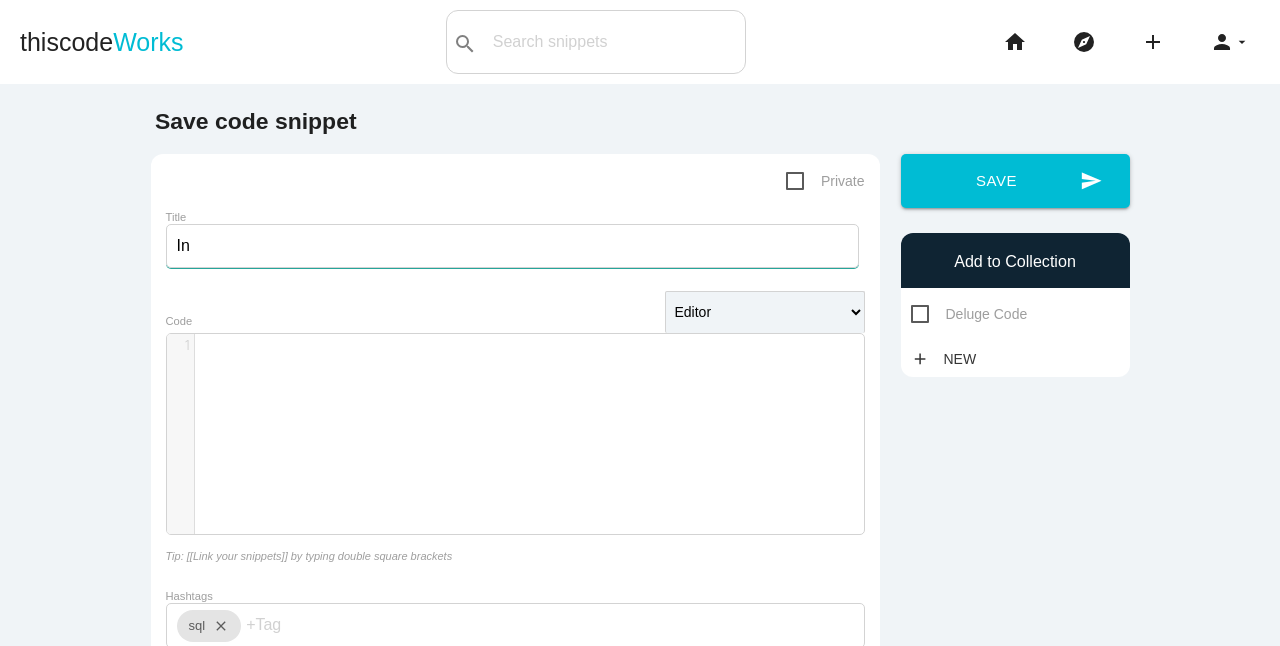 type on "I" 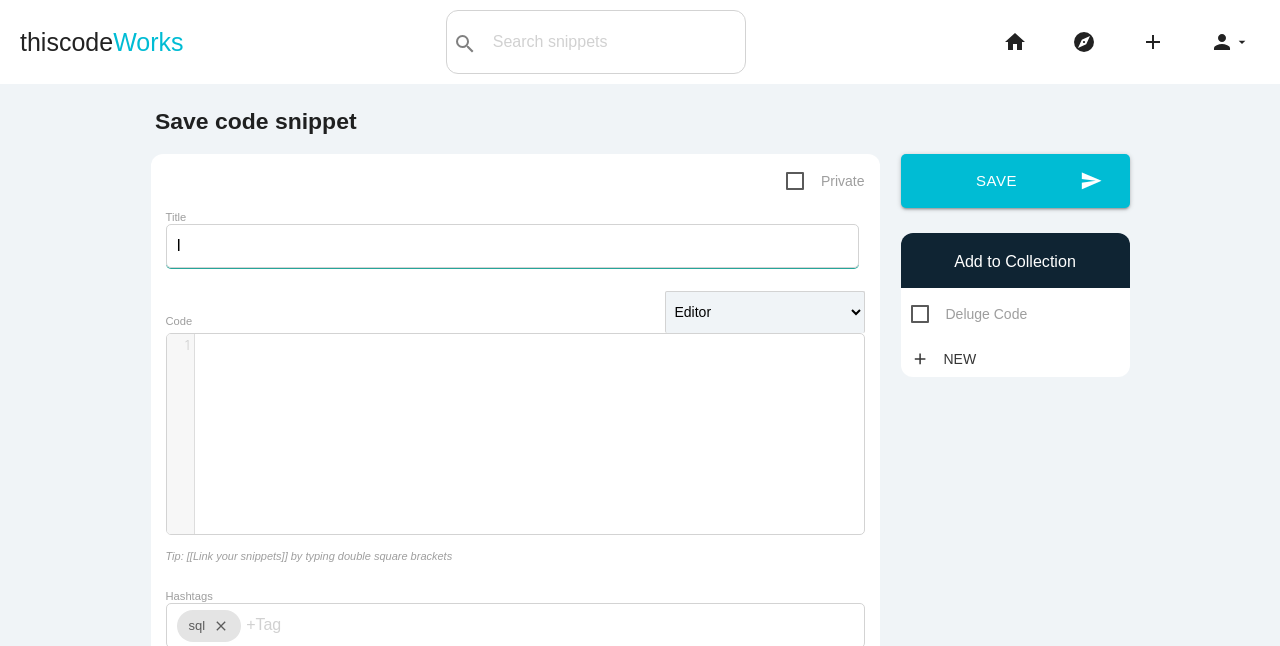 type 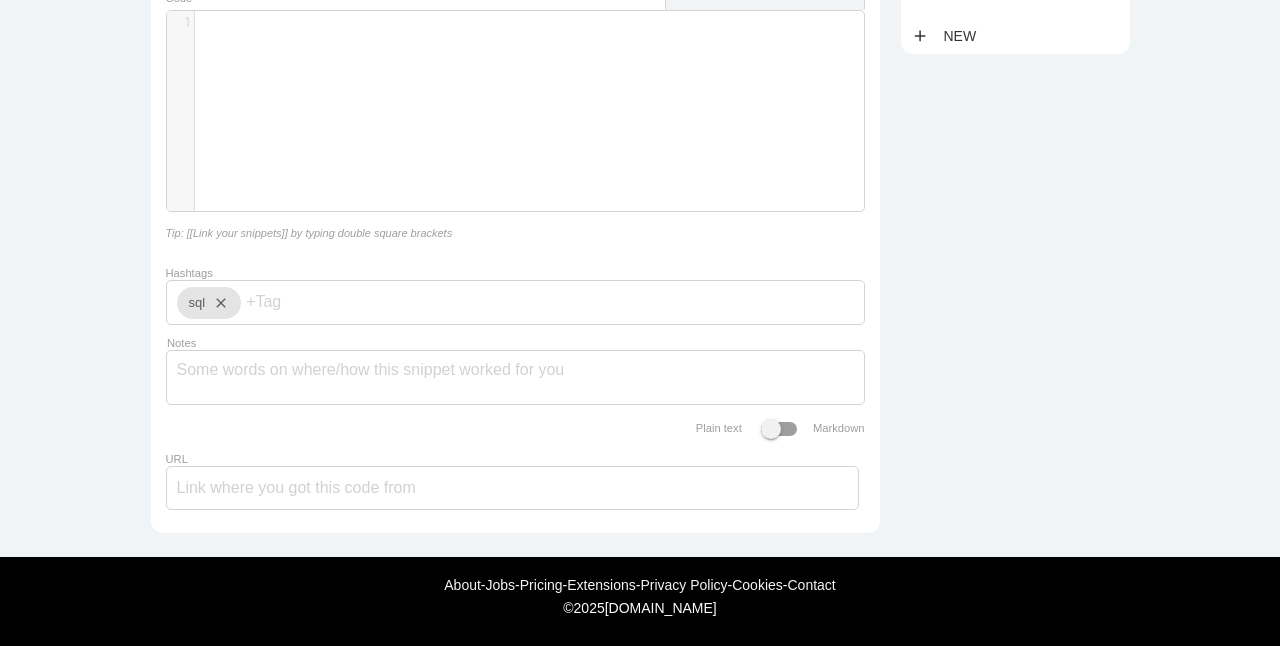 scroll, scrollTop: 338, scrollLeft: 0, axis: vertical 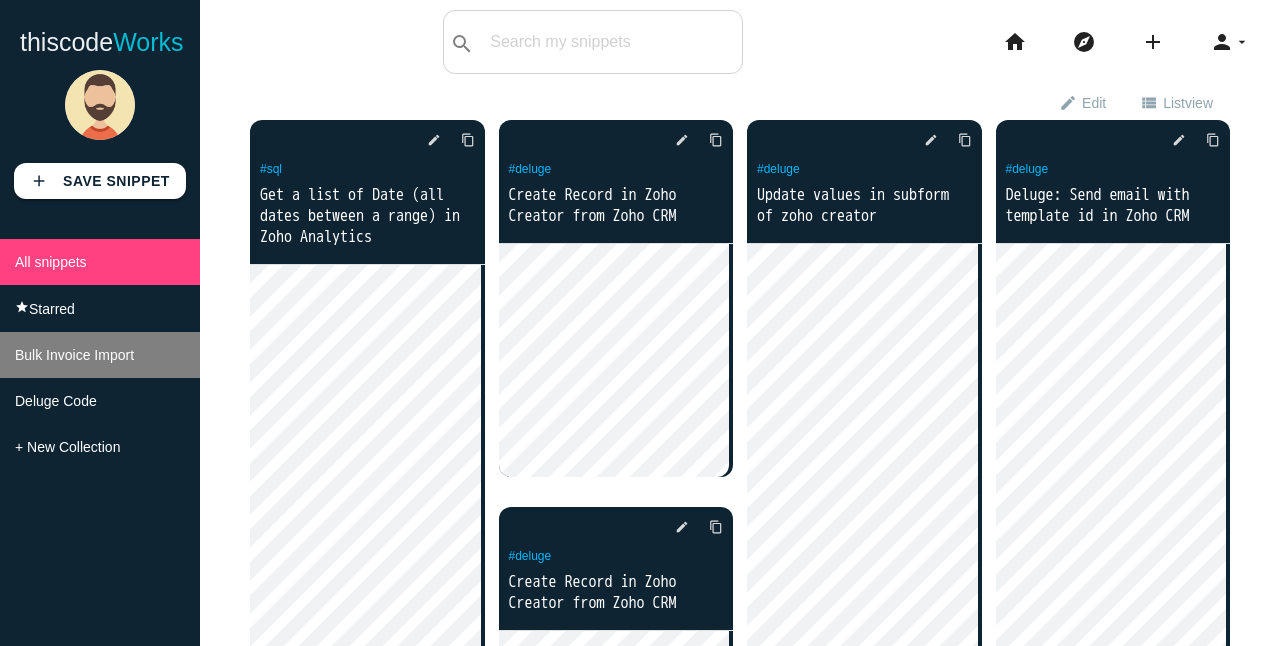 click on "Bulk Invoice Import" at bounding box center [74, 355] 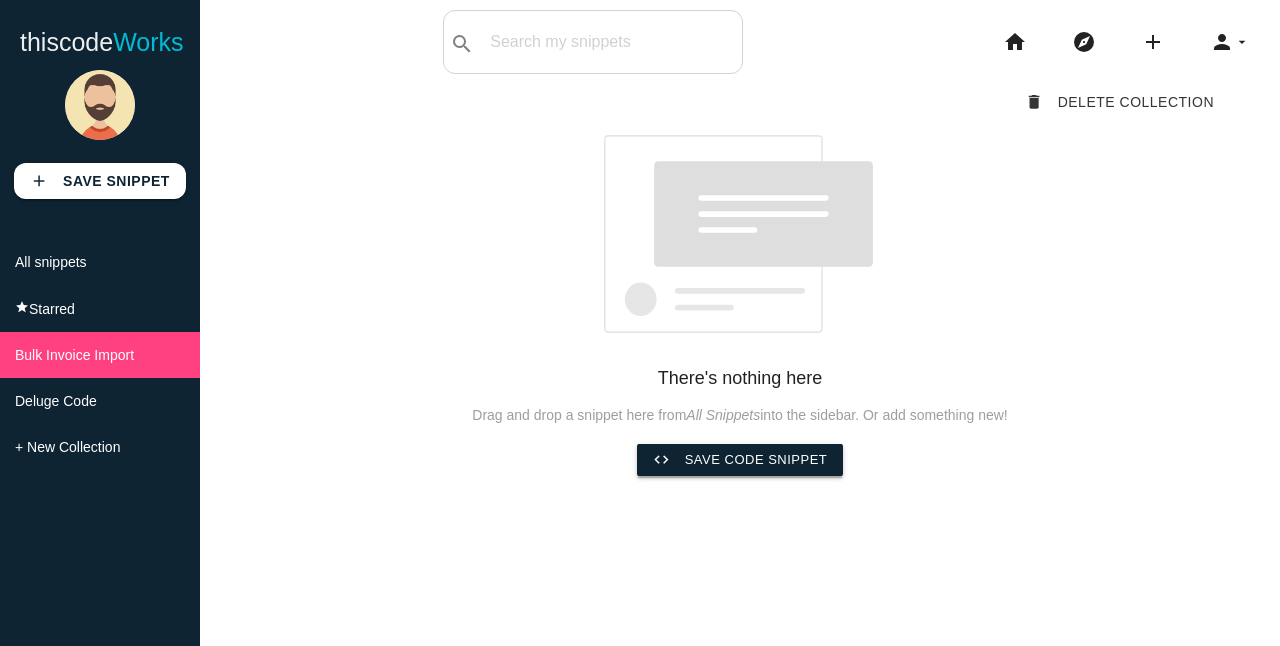 click on "code" at bounding box center (661, 460) 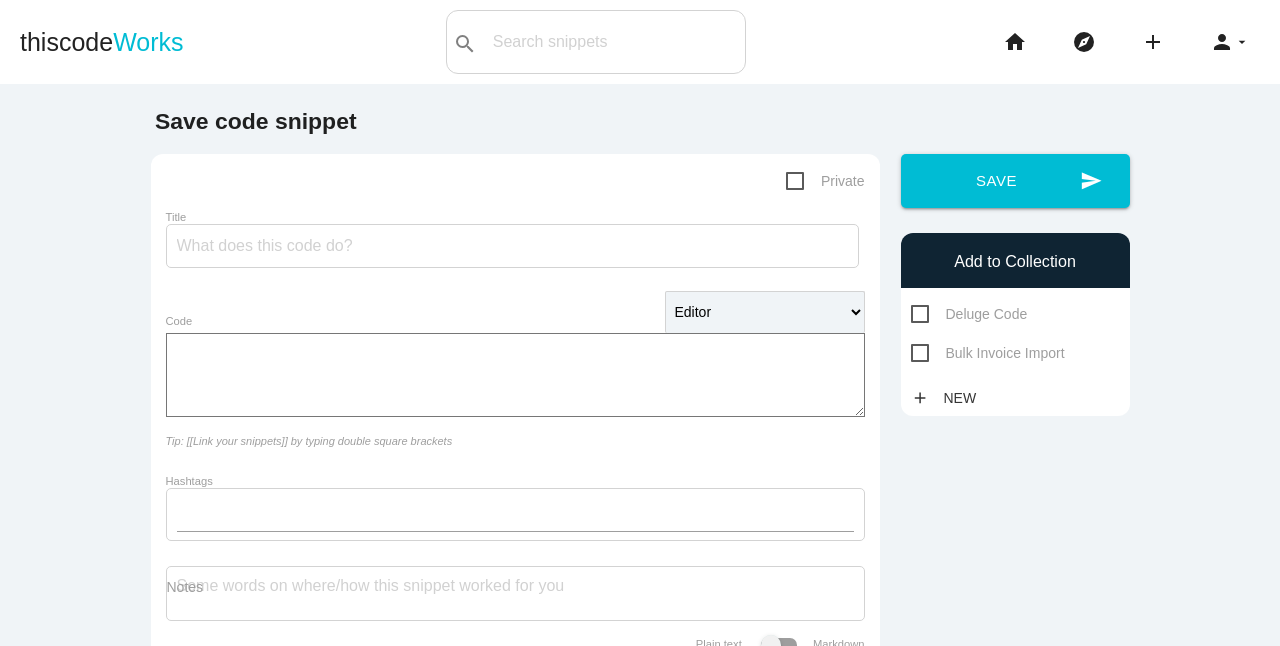 scroll, scrollTop: 0, scrollLeft: 0, axis: both 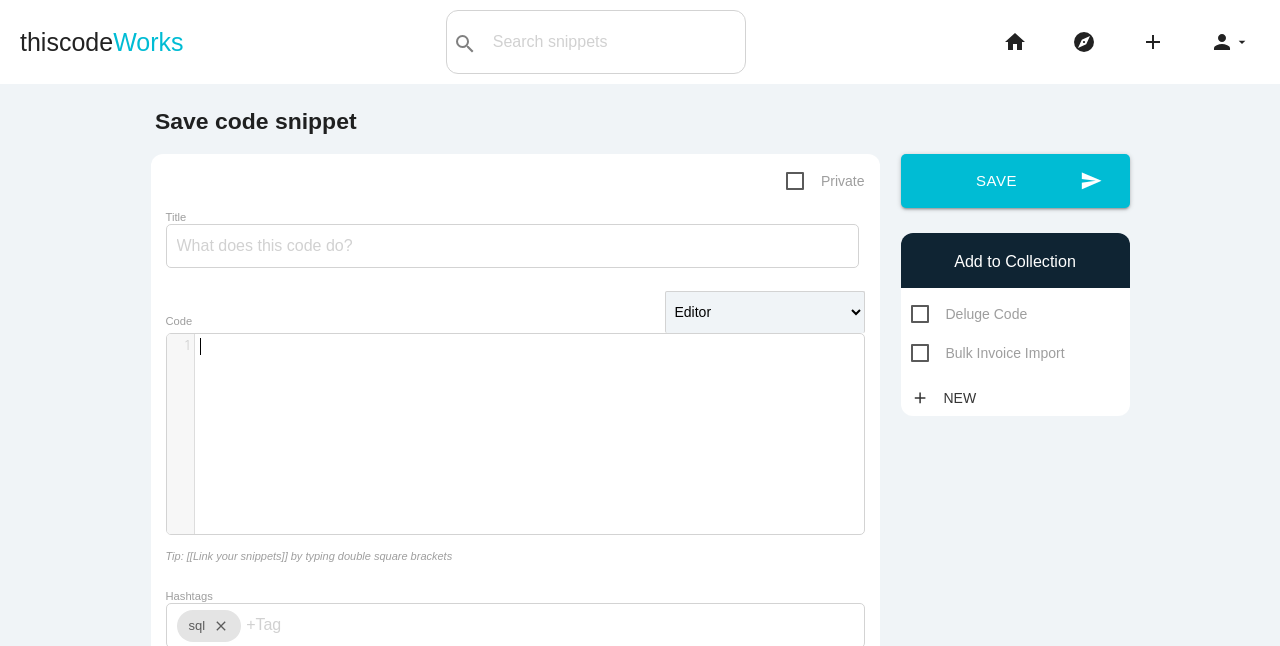 click on "​ x   1 ​" at bounding box center [537, 346] 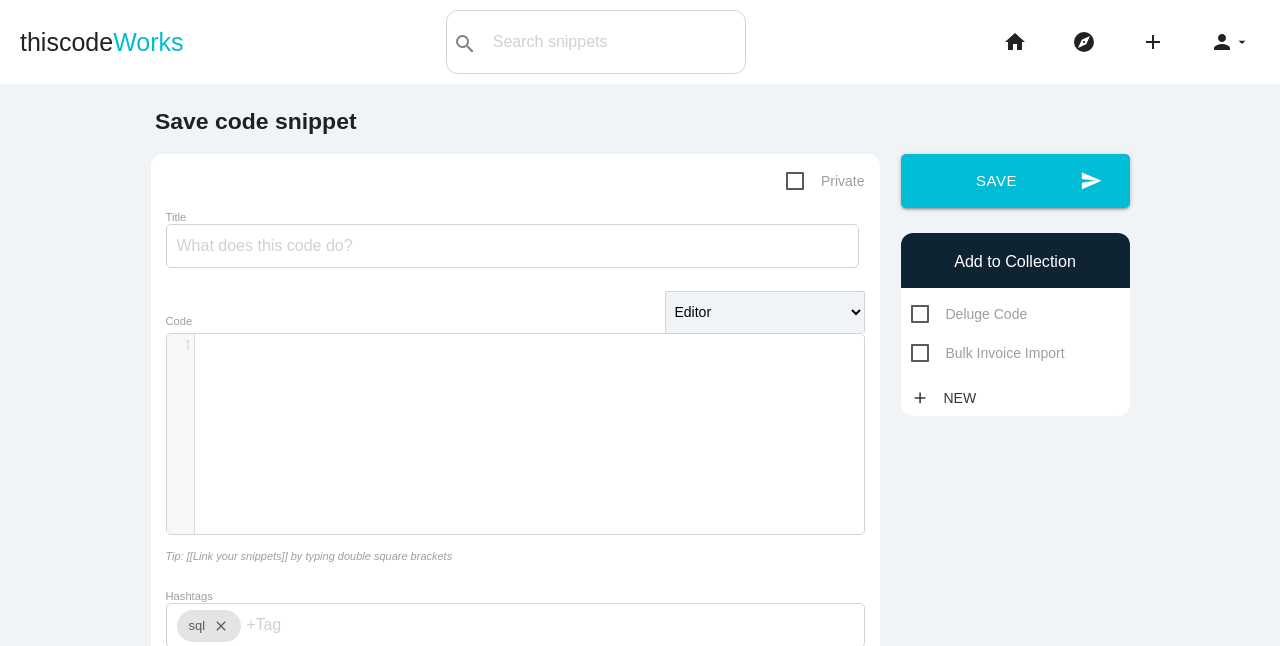 scroll, scrollTop: 0, scrollLeft: 0, axis: both 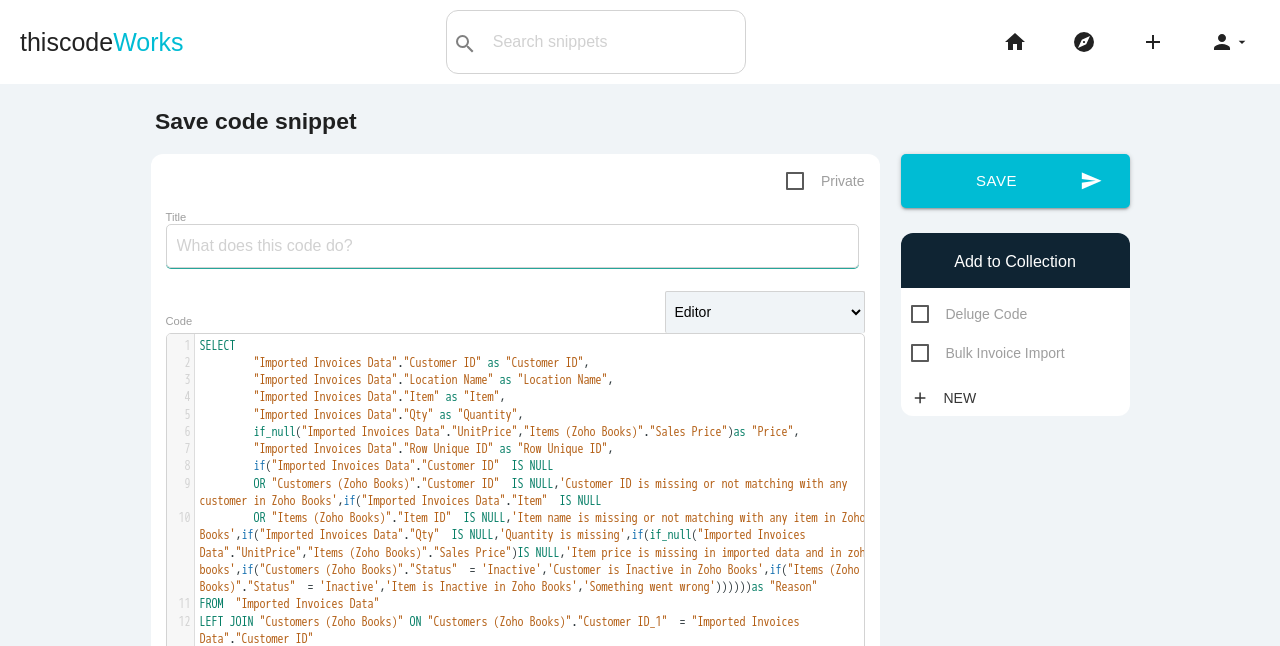 click on "Title" at bounding box center (512, 246) 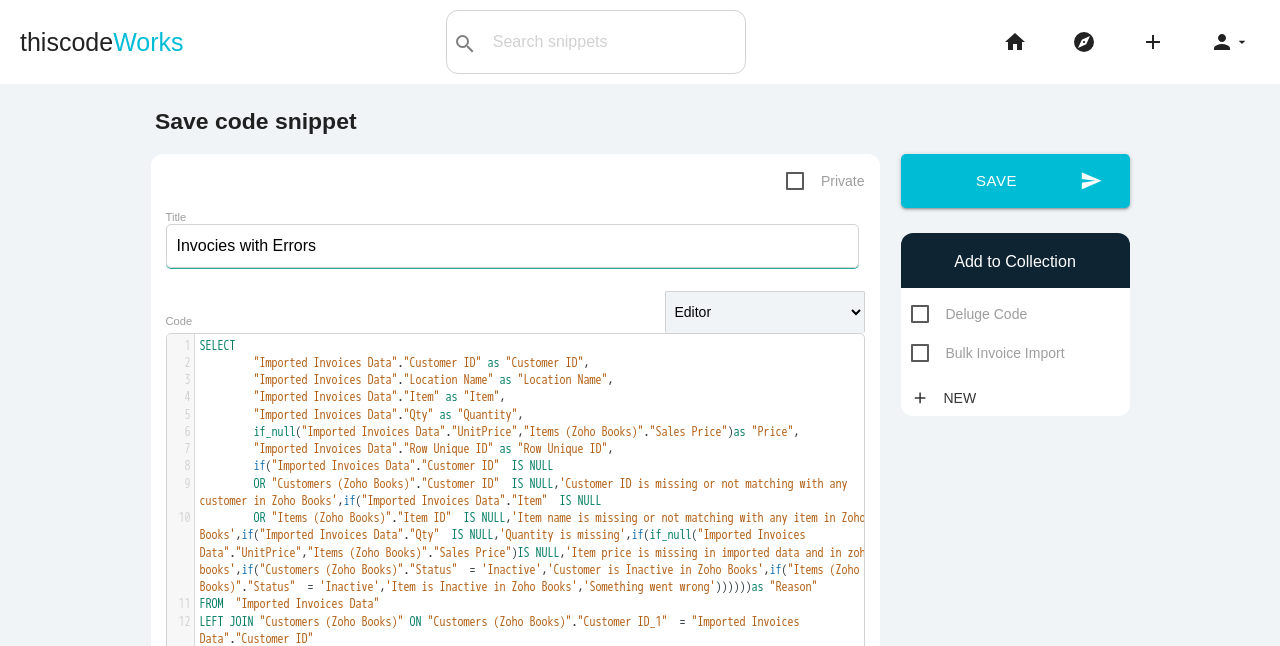 click on "Invocies with Errors" at bounding box center [512, 246] 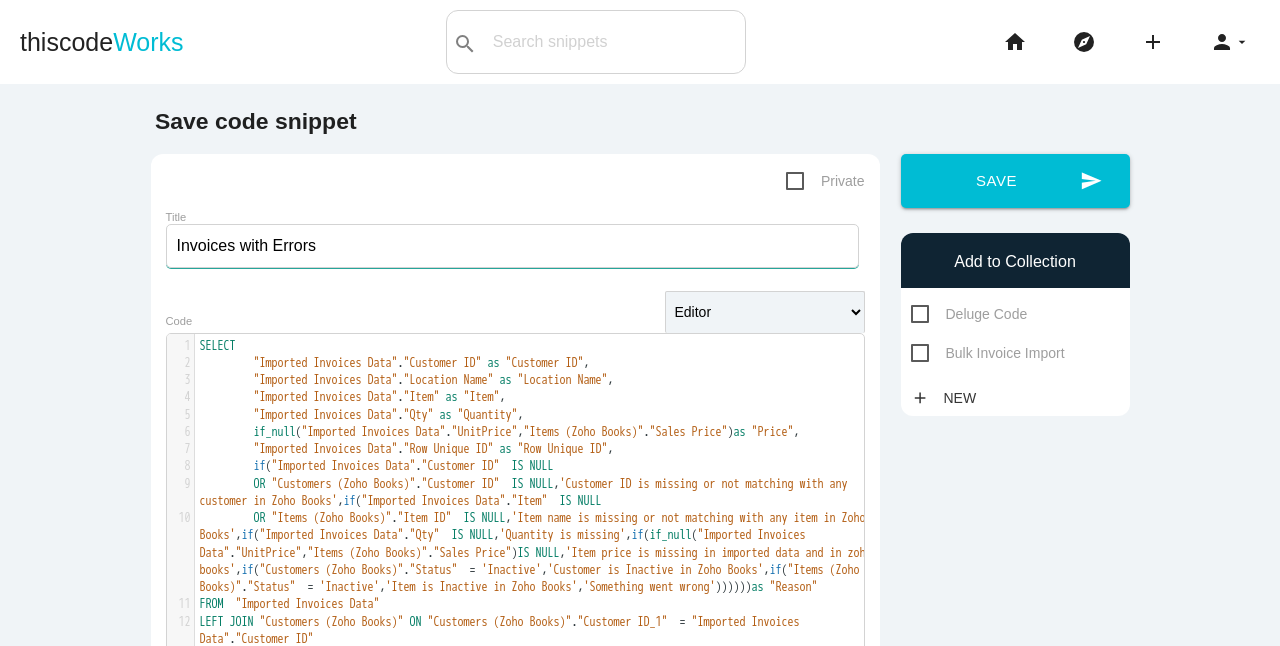 type on "Invoices with Errors" 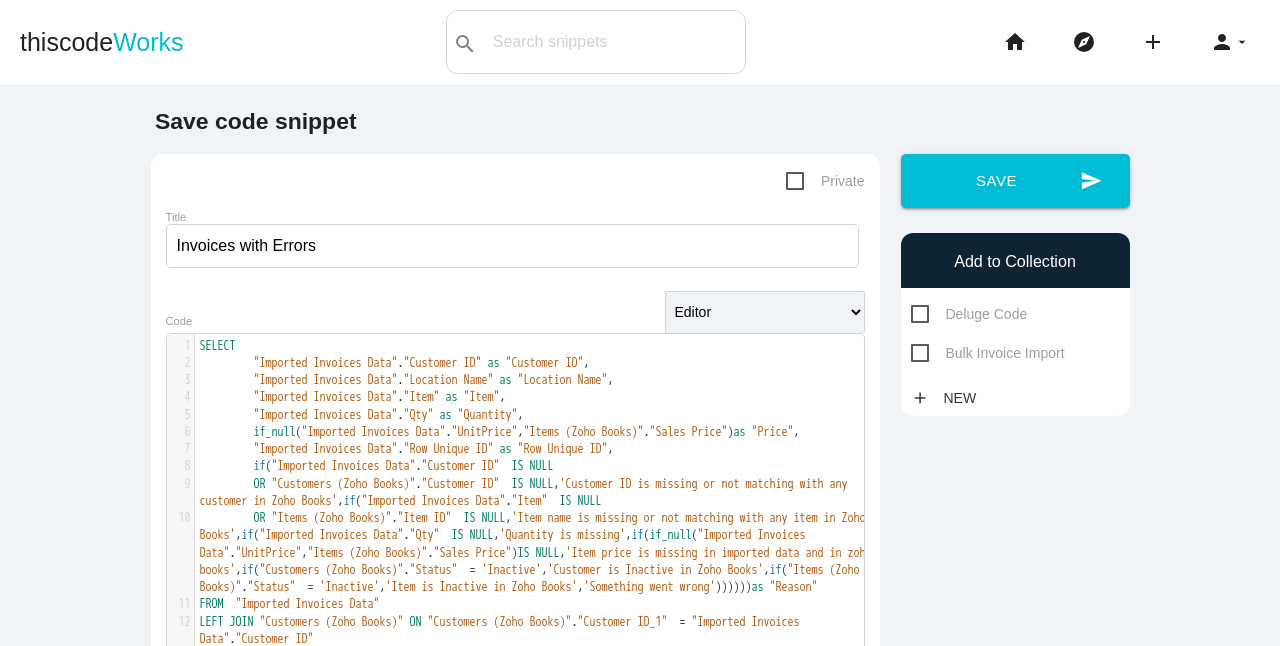 click on "Editor
HTML Editor
Javascript Editor
PHP Editor
Python Editor
Auto-format code" at bounding box center (515, 297) 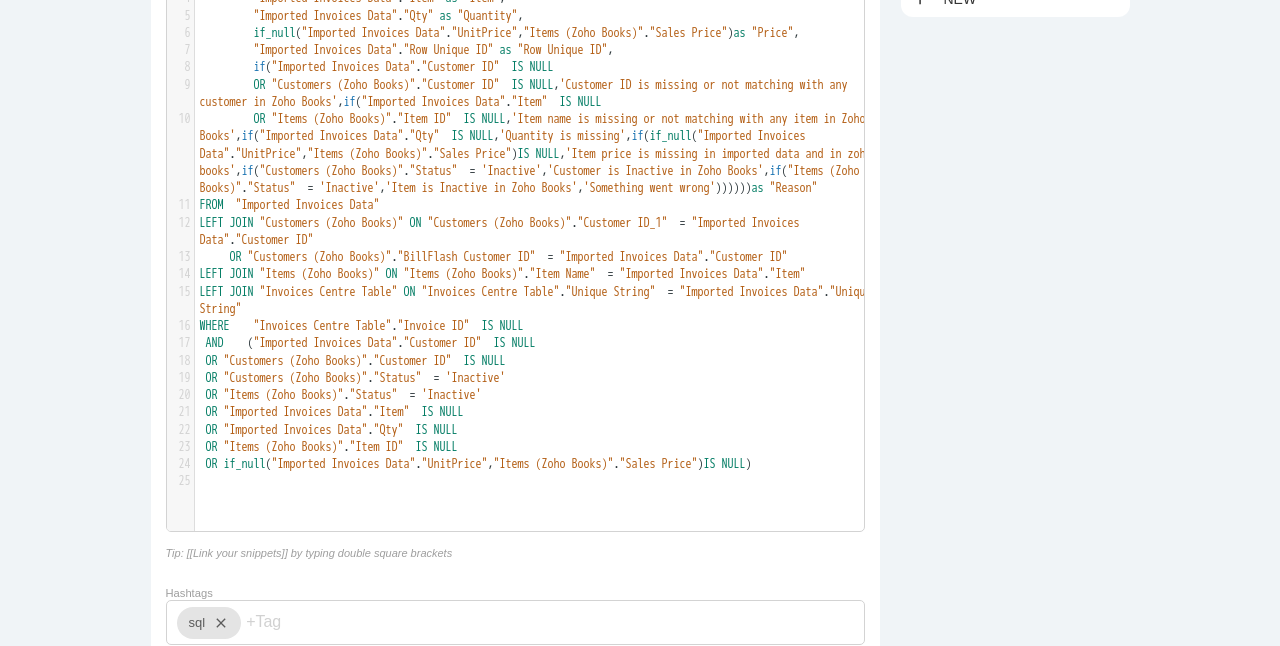 scroll, scrollTop: 400, scrollLeft: 0, axis: vertical 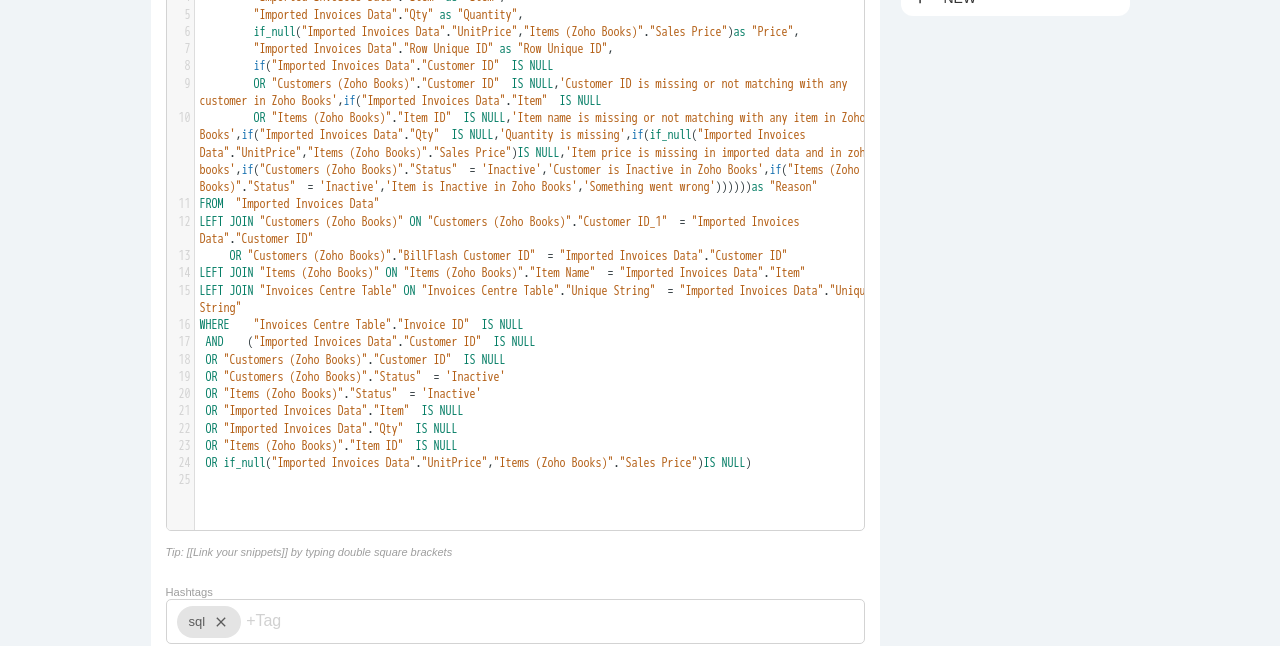click on ""Unique String"" at bounding box center (611, 291) 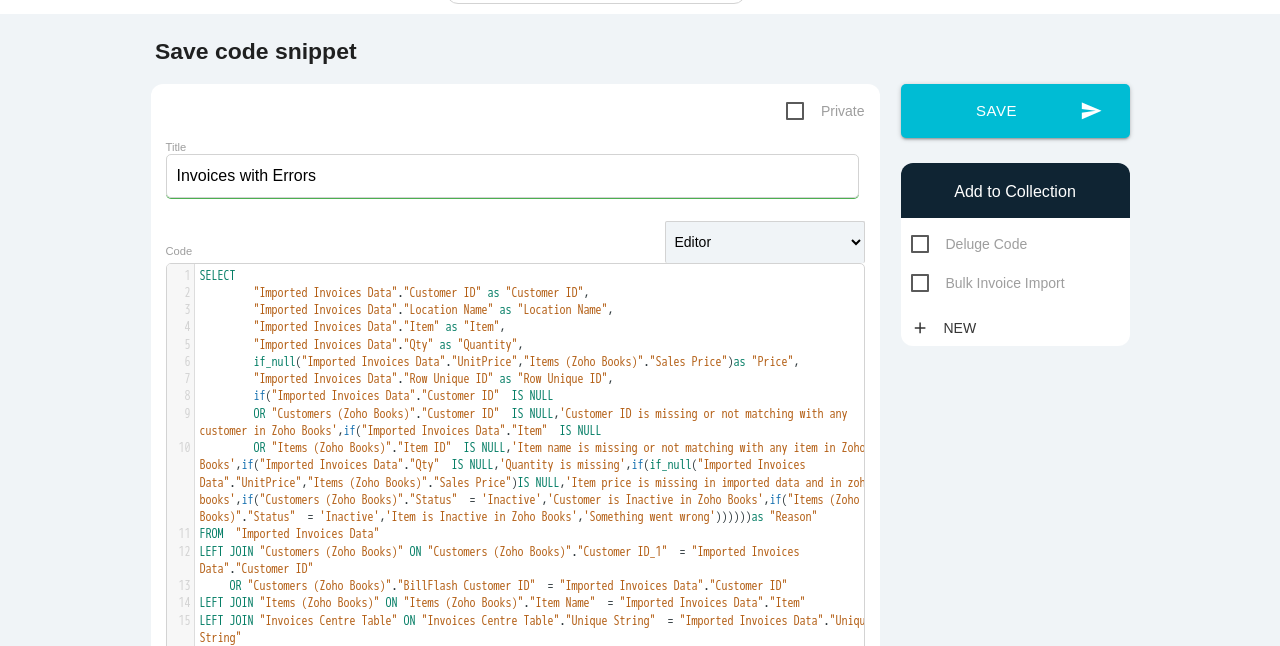 scroll, scrollTop: 0, scrollLeft: 0, axis: both 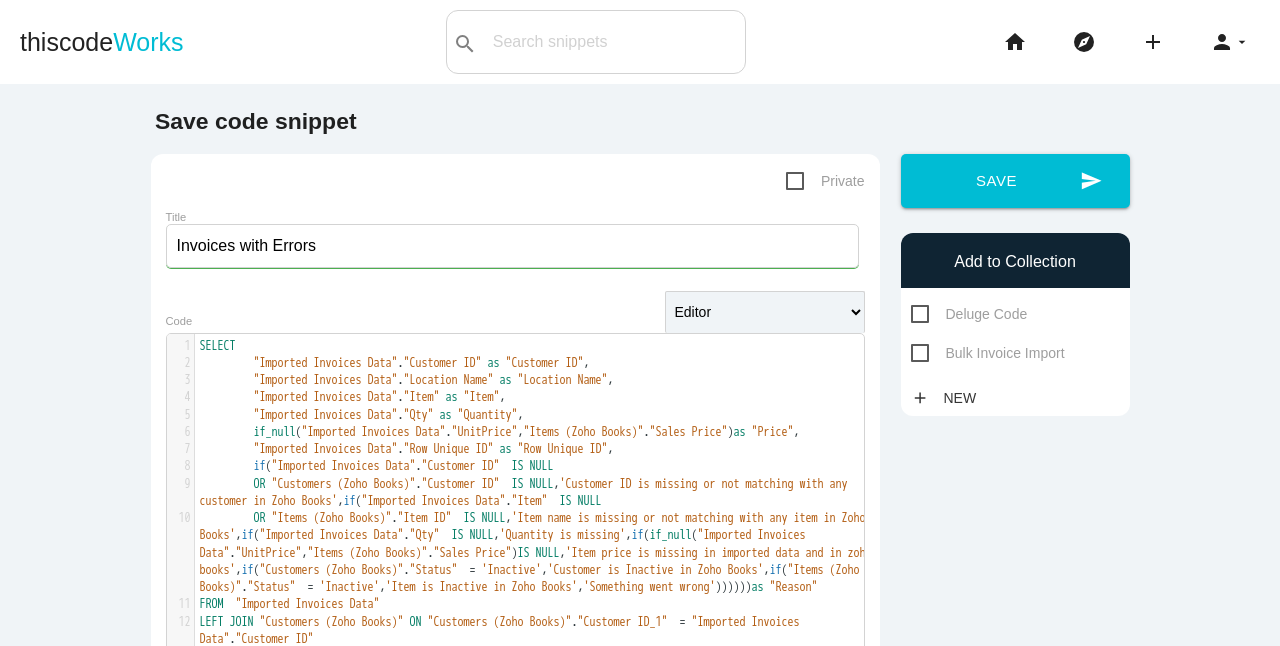 click on "Bulk Invoice Import" at bounding box center (988, 353) 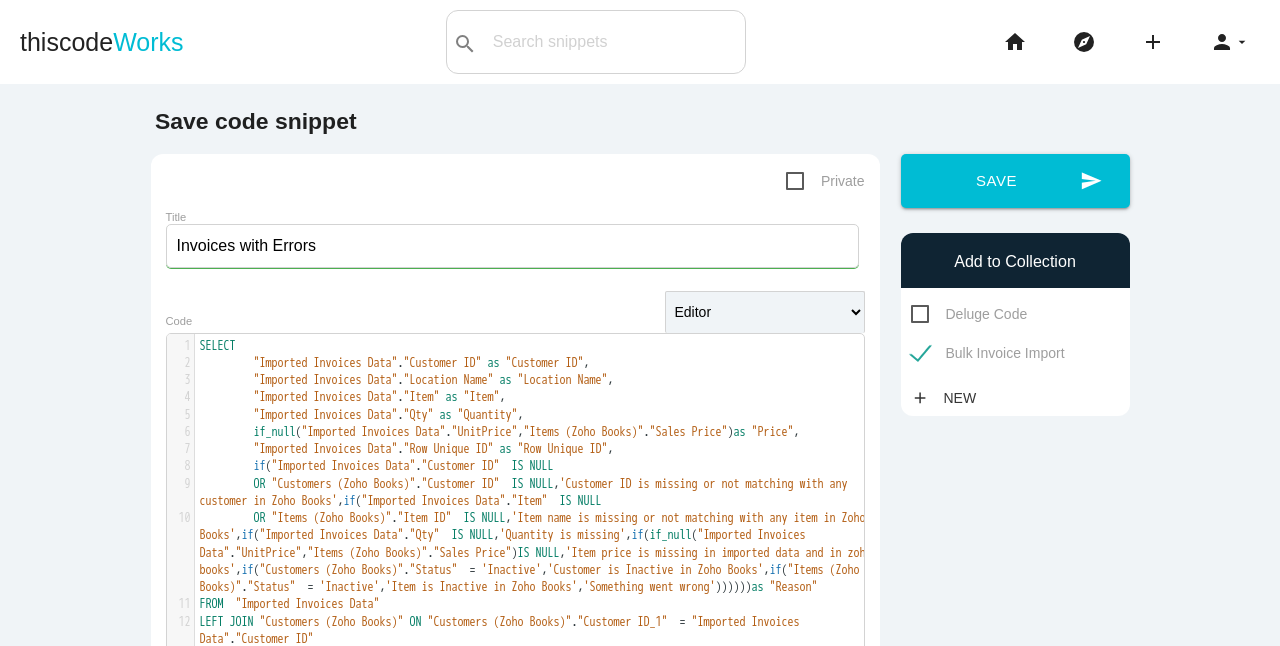 click on "Private" at bounding box center [825, 181] 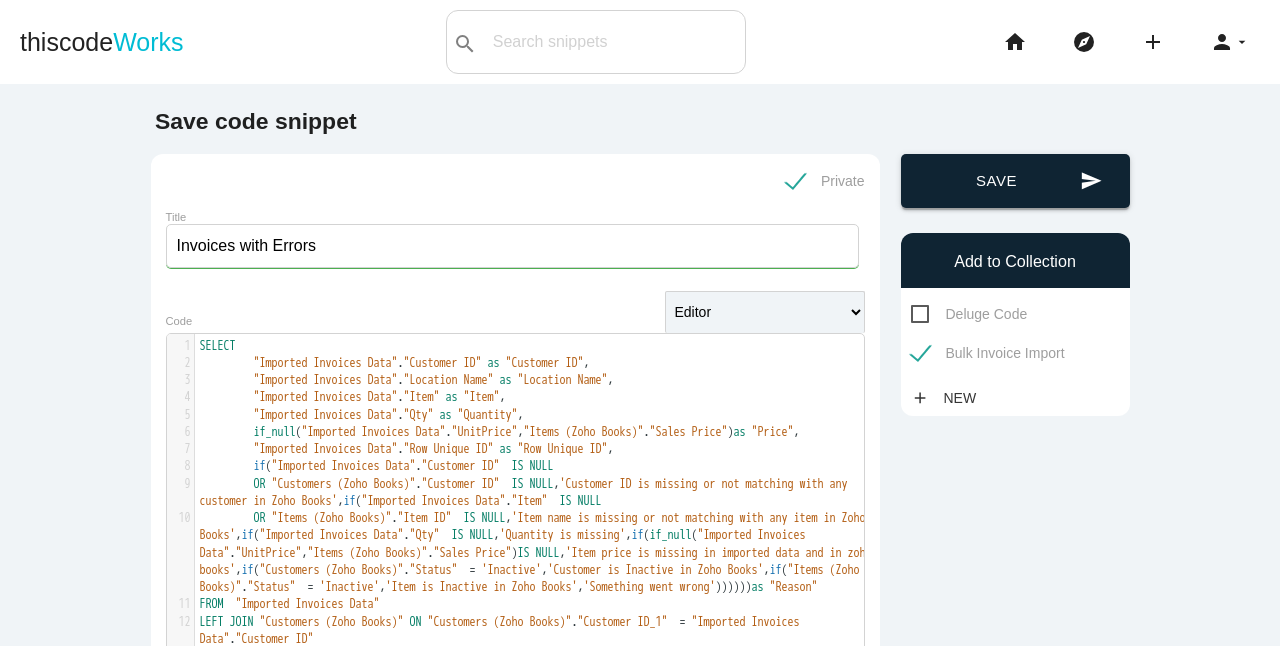 click on "send Save" at bounding box center [1015, 181] 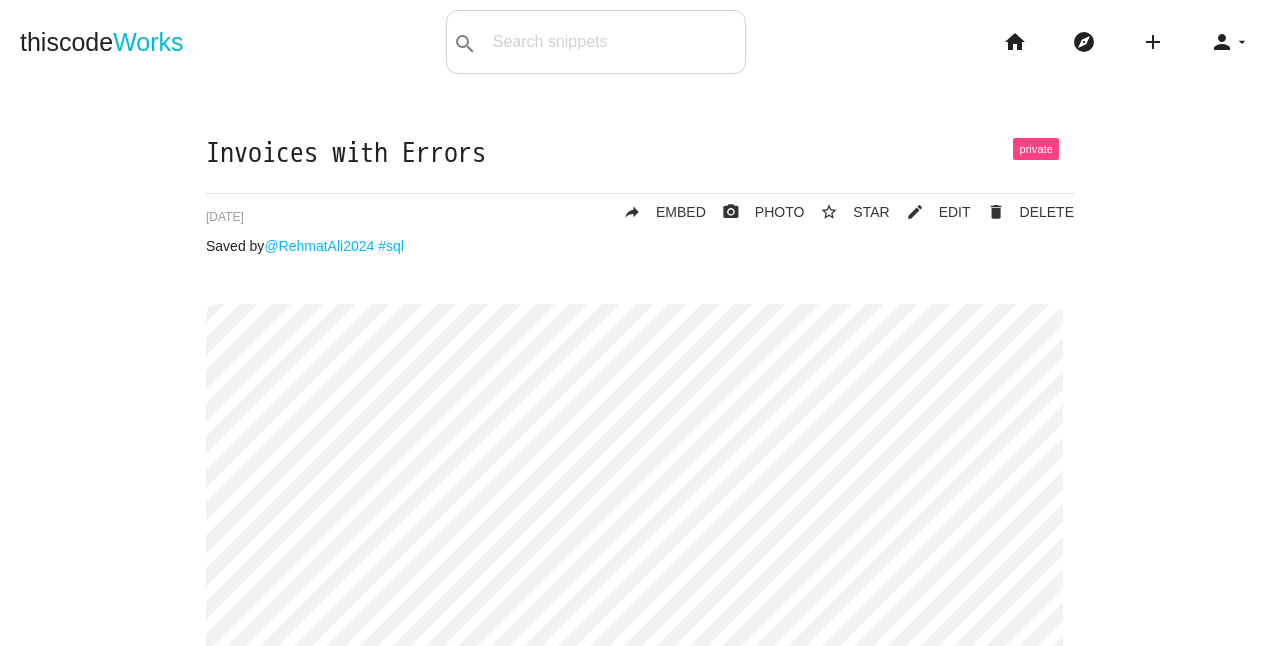 scroll, scrollTop: 0, scrollLeft: 0, axis: both 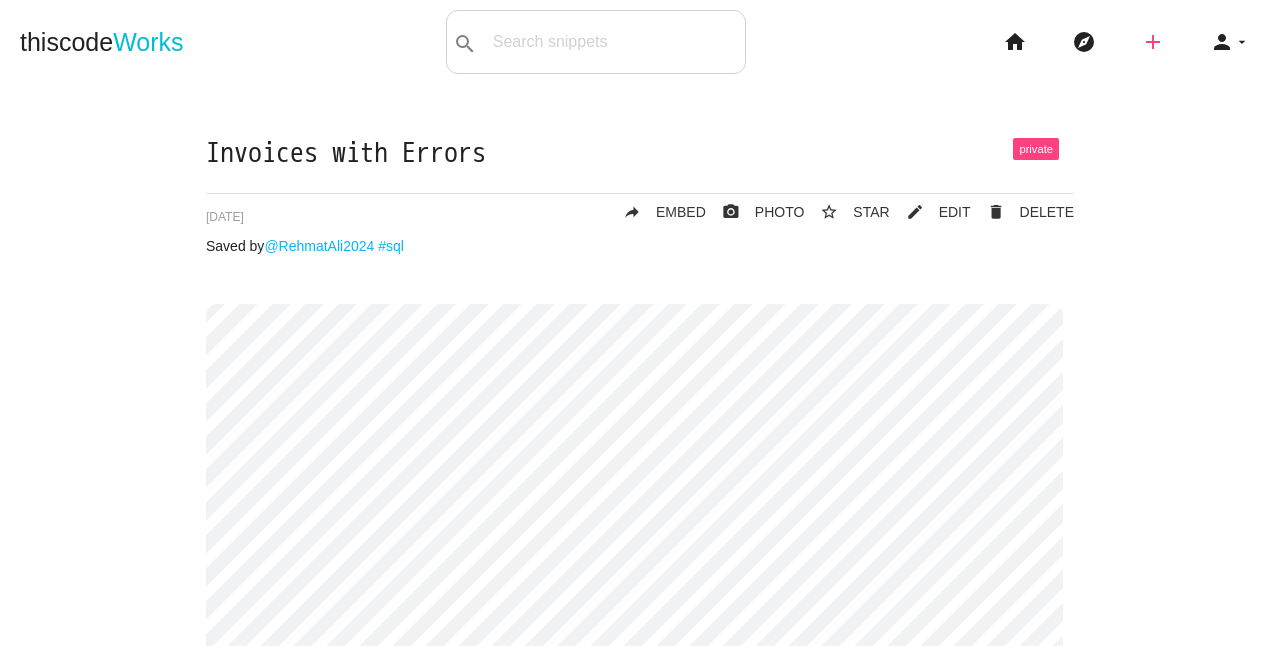 click on "add" at bounding box center [1153, 42] 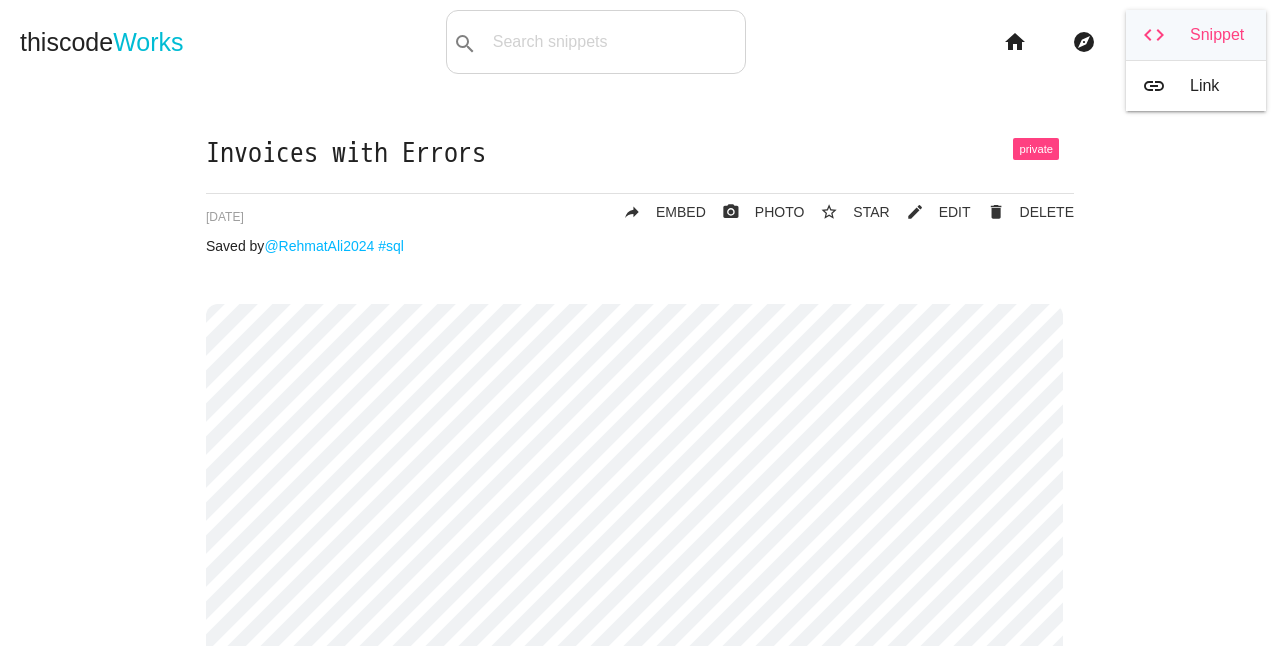 click on "code Snippet" at bounding box center [1196, 35] 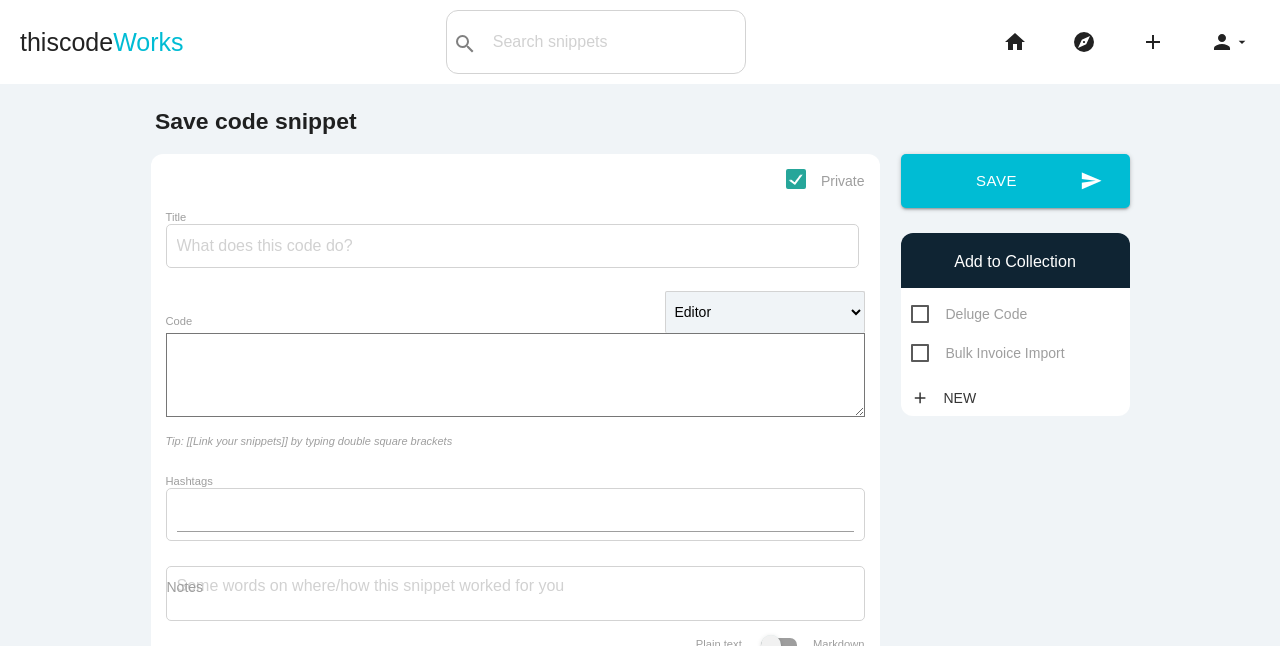 scroll, scrollTop: 0, scrollLeft: 0, axis: both 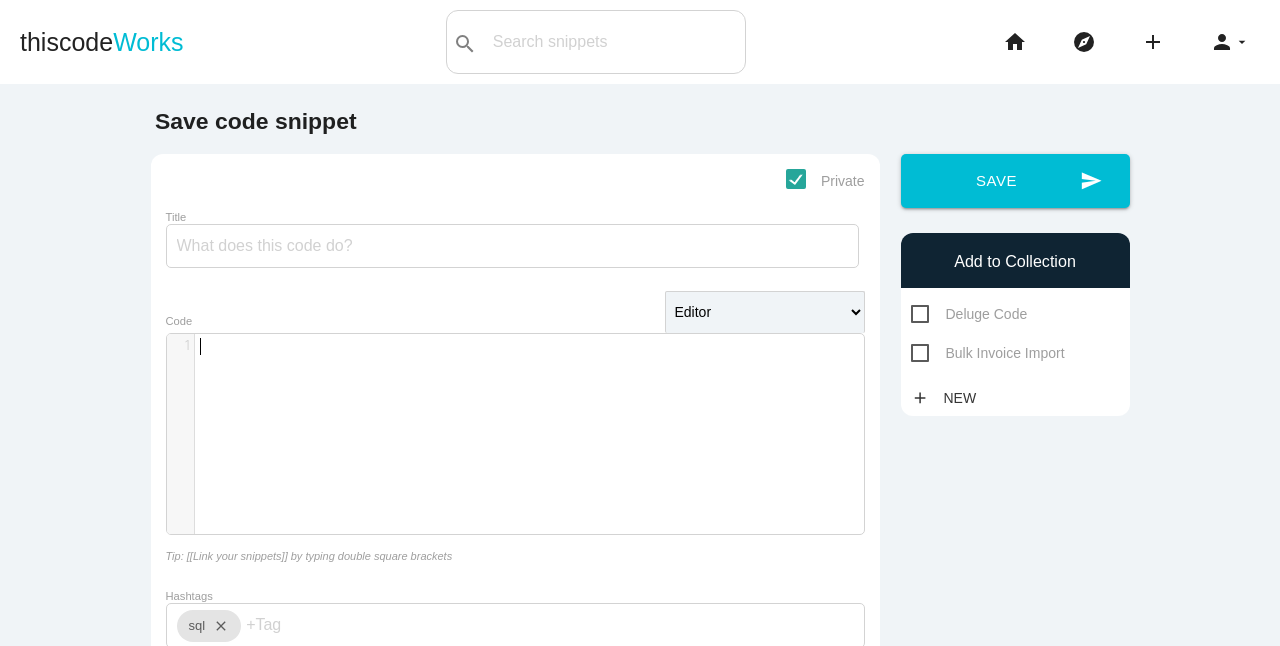 click on "​" at bounding box center [537, 346] 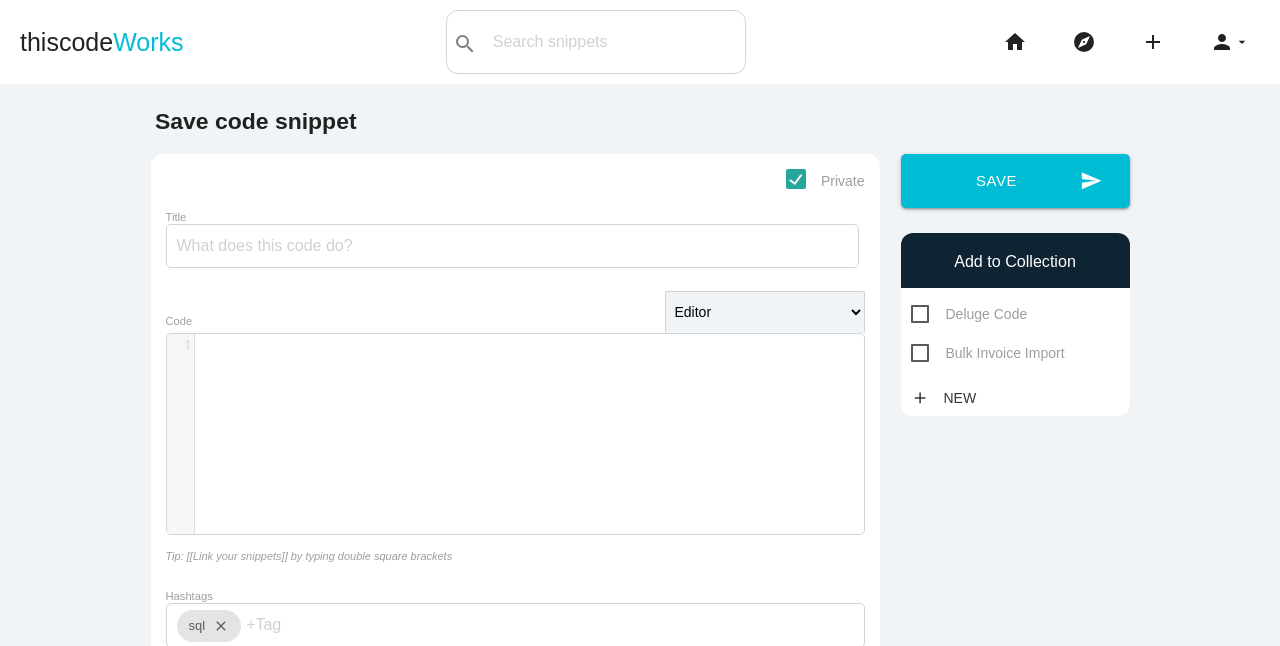 scroll, scrollTop: 0, scrollLeft: 0, axis: both 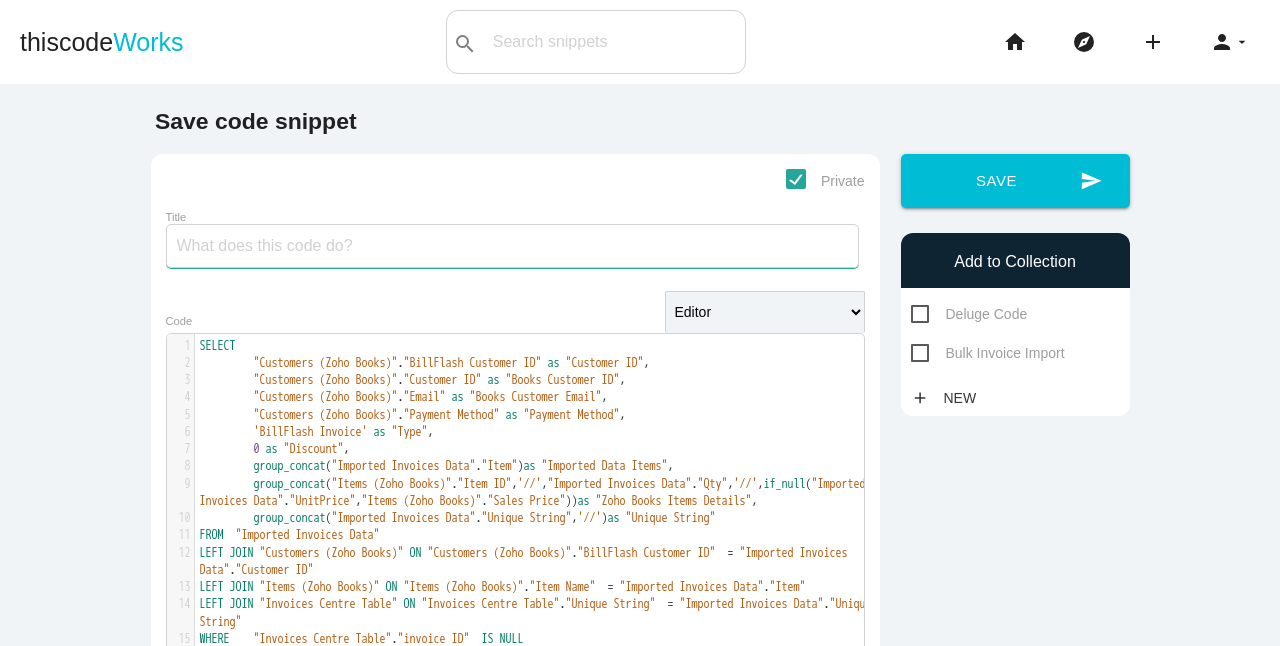 click on "Title" at bounding box center [512, 246] 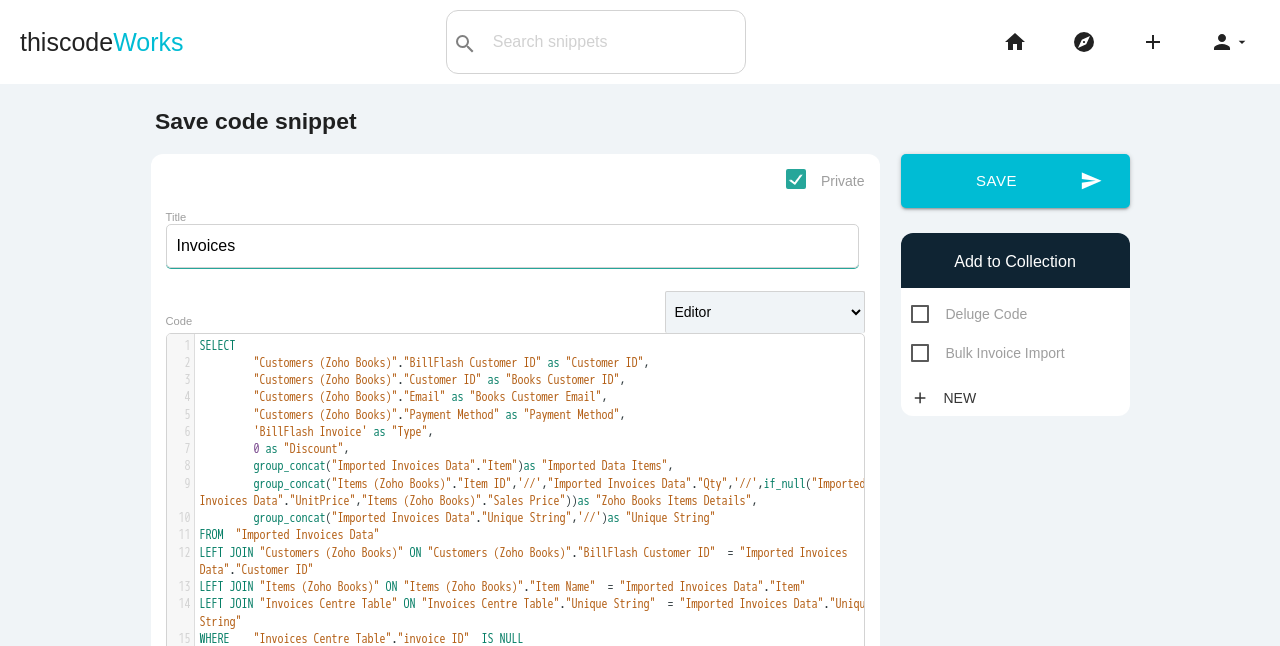 type on "Invoices" 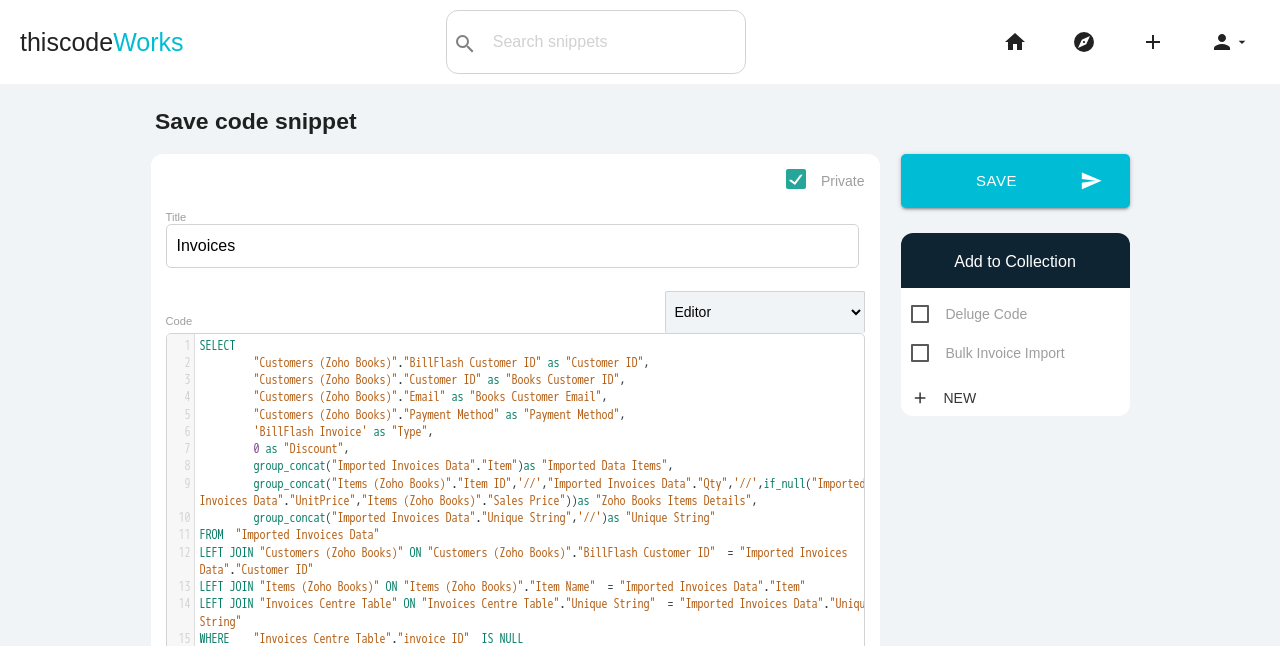 click on "Bulk Invoice Import" at bounding box center [988, 353] 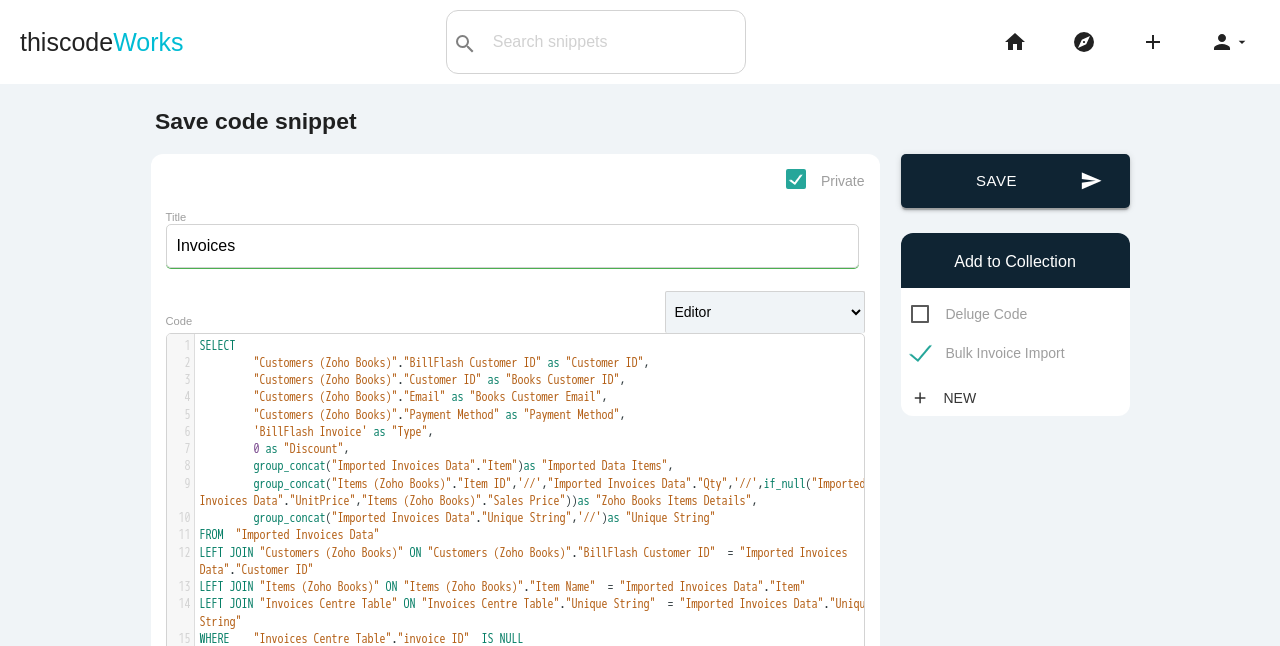 click on "send Save" at bounding box center [1015, 181] 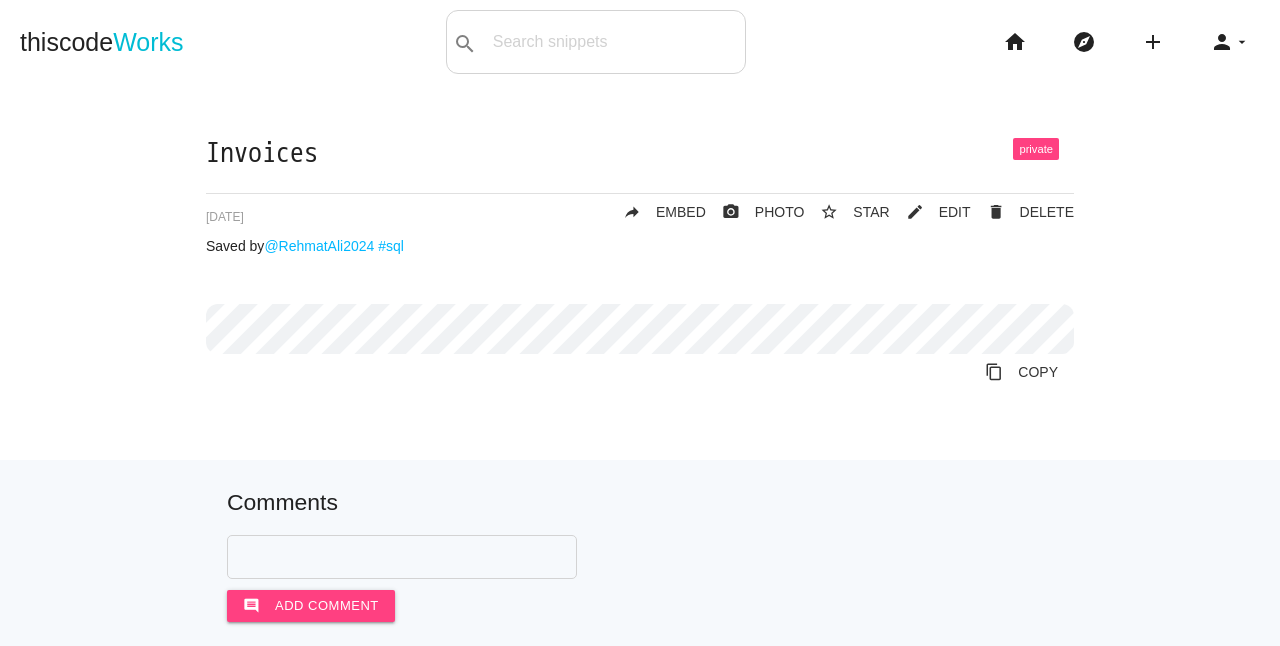 scroll, scrollTop: 0, scrollLeft: 0, axis: both 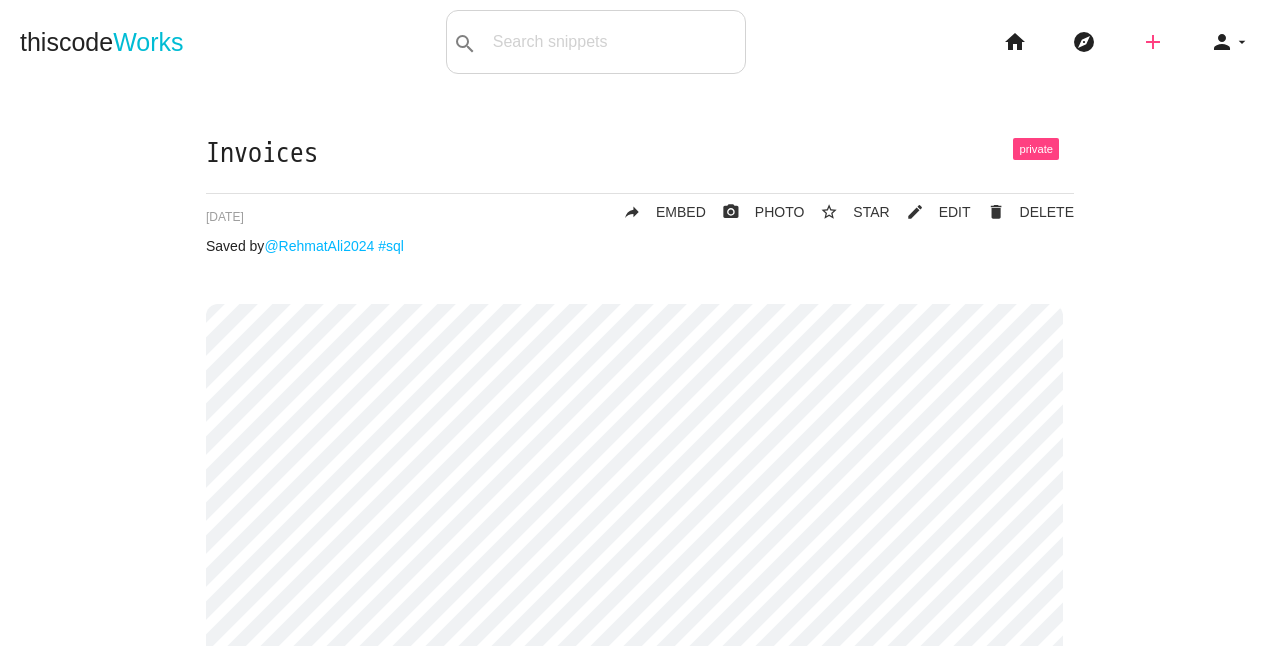 click on "add" at bounding box center [1153, 42] 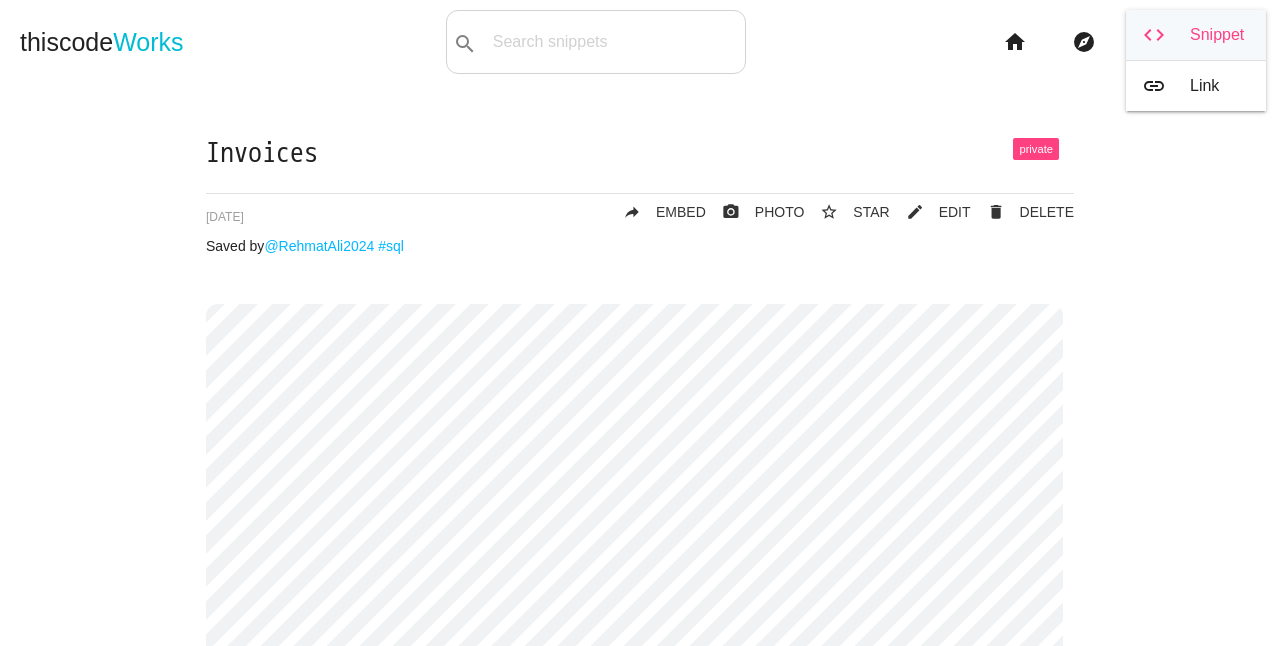 click on "code Snippet" at bounding box center [1196, 35] 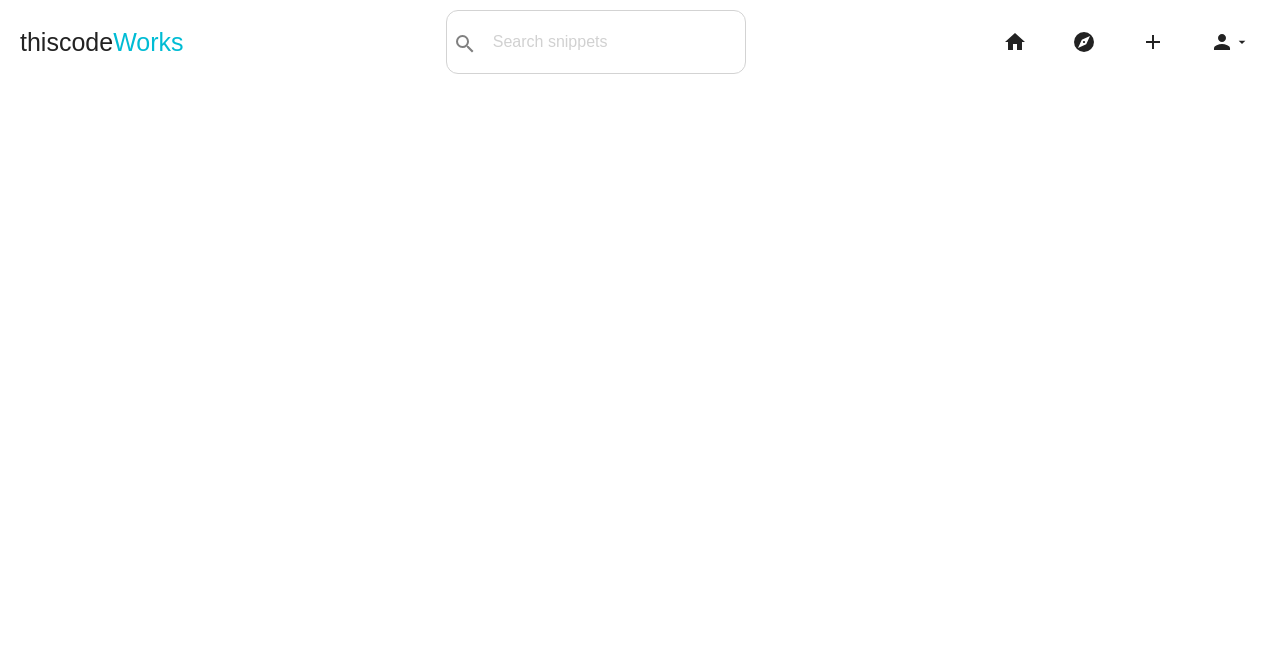 scroll, scrollTop: 0, scrollLeft: 0, axis: both 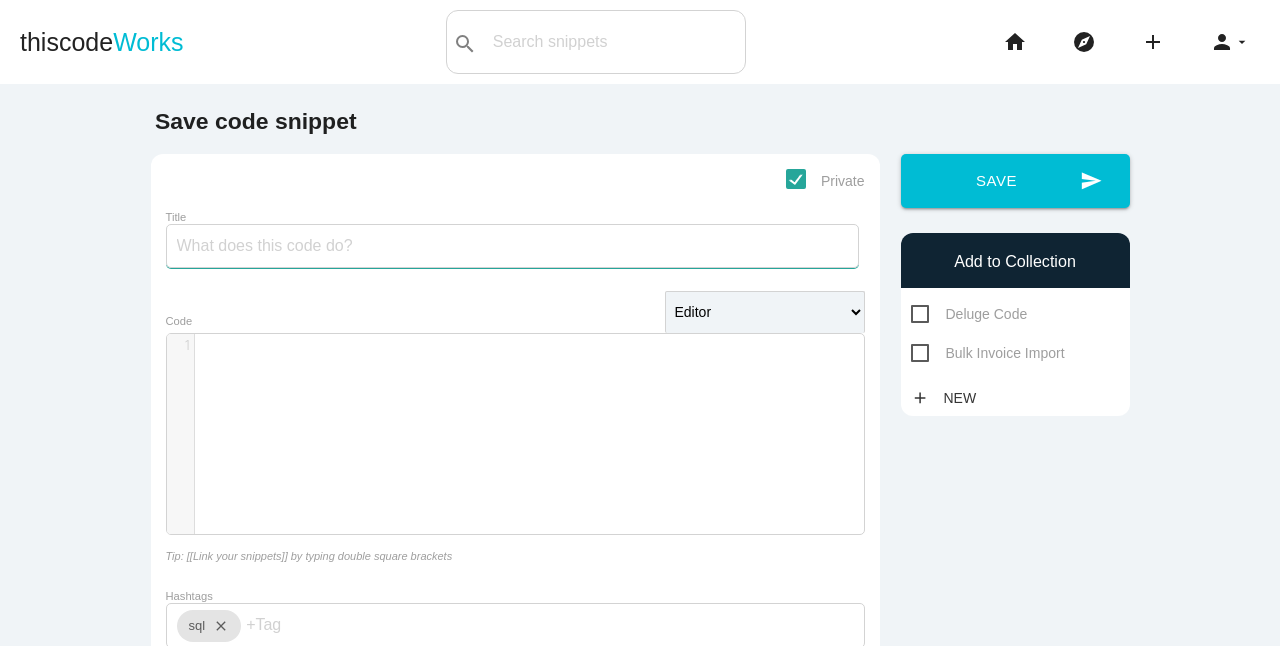 click on "Title" at bounding box center (512, 246) 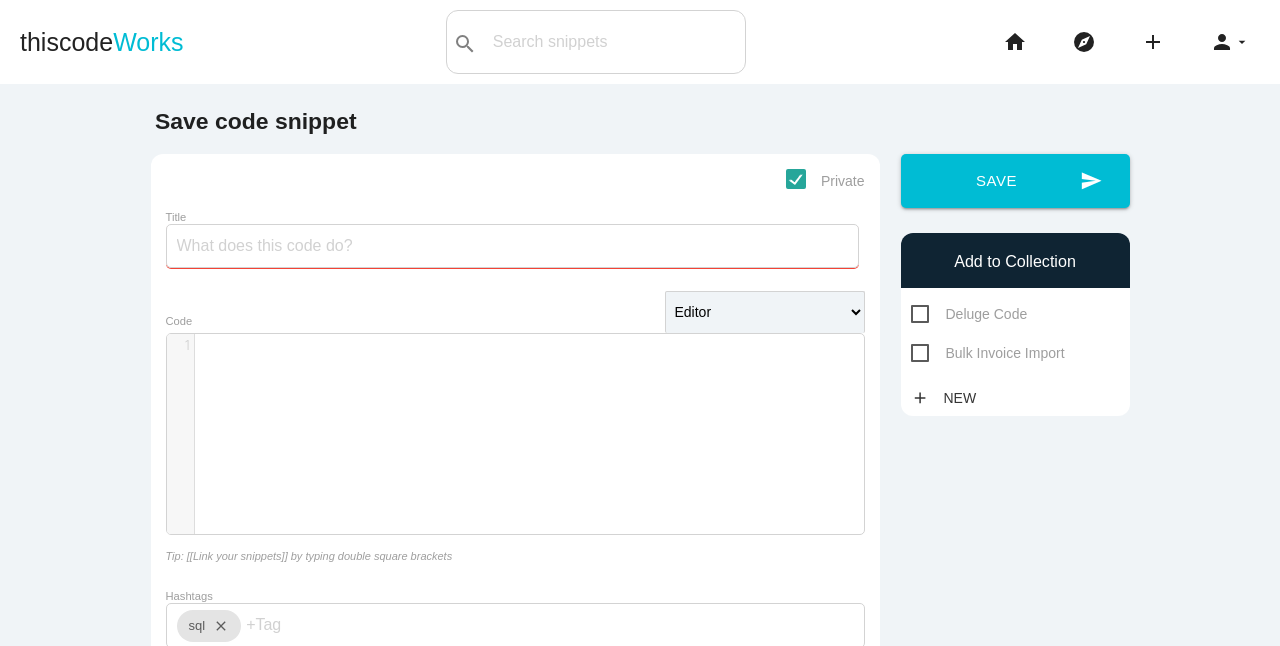scroll, scrollTop: 6, scrollLeft: 0, axis: vertical 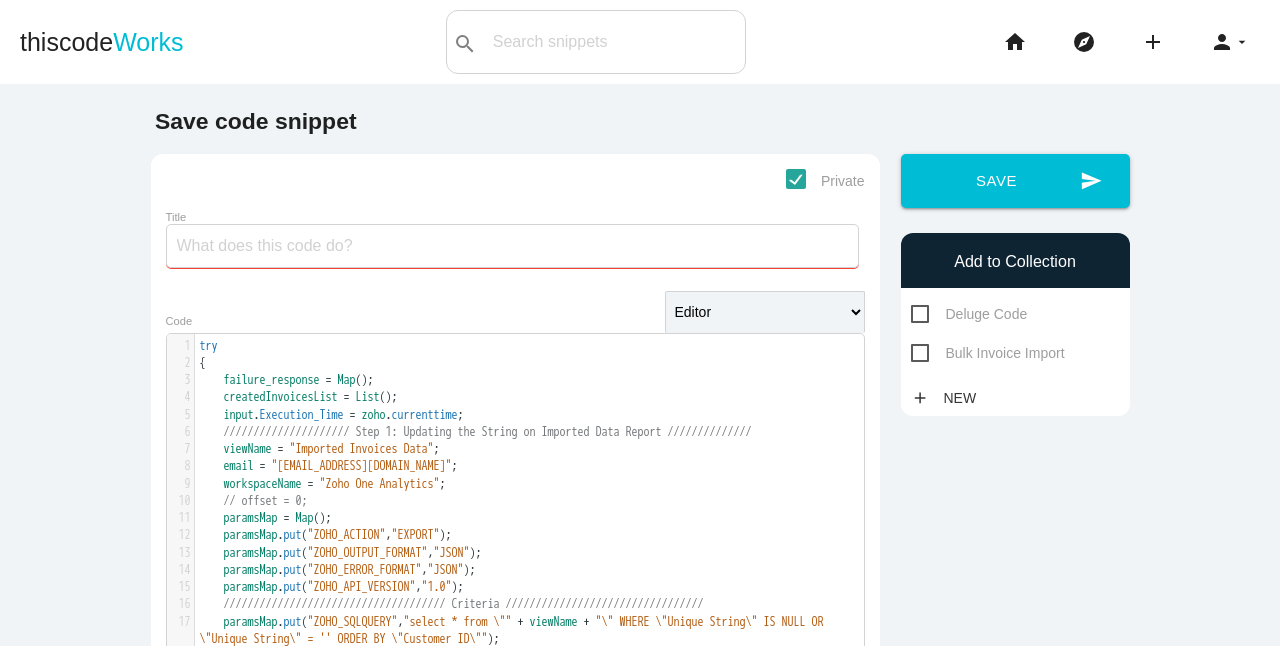 click on "Title" at bounding box center (512, 246) 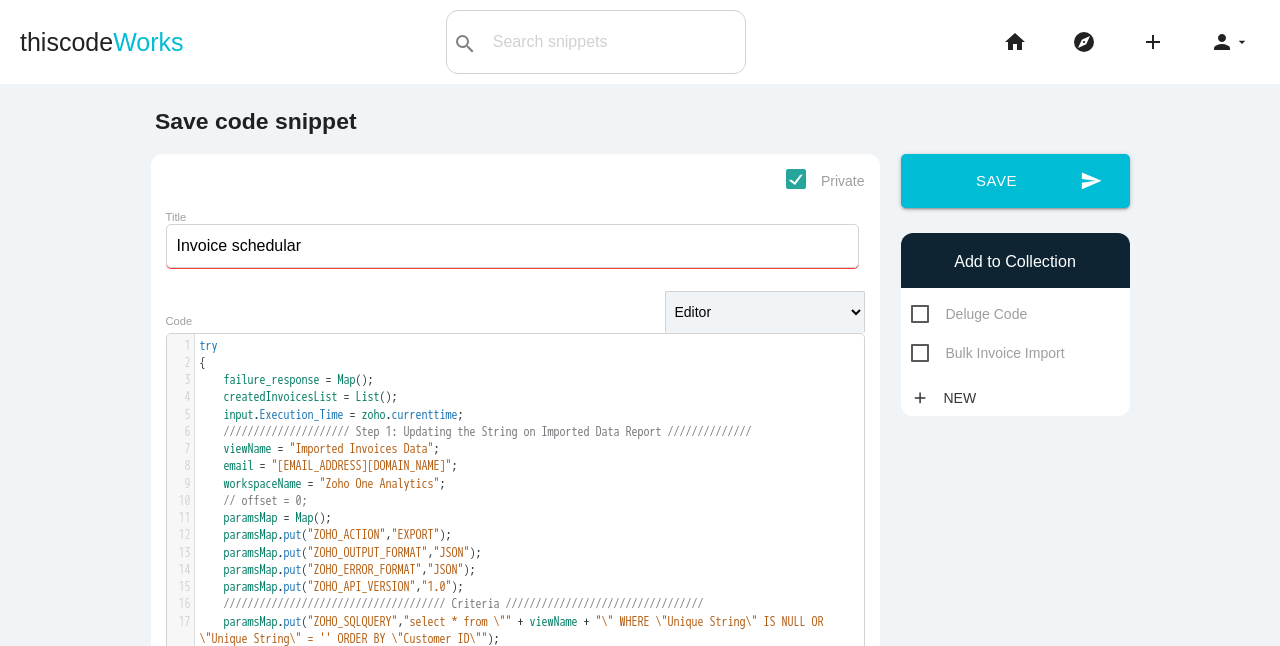 type on "Invoice schedular" 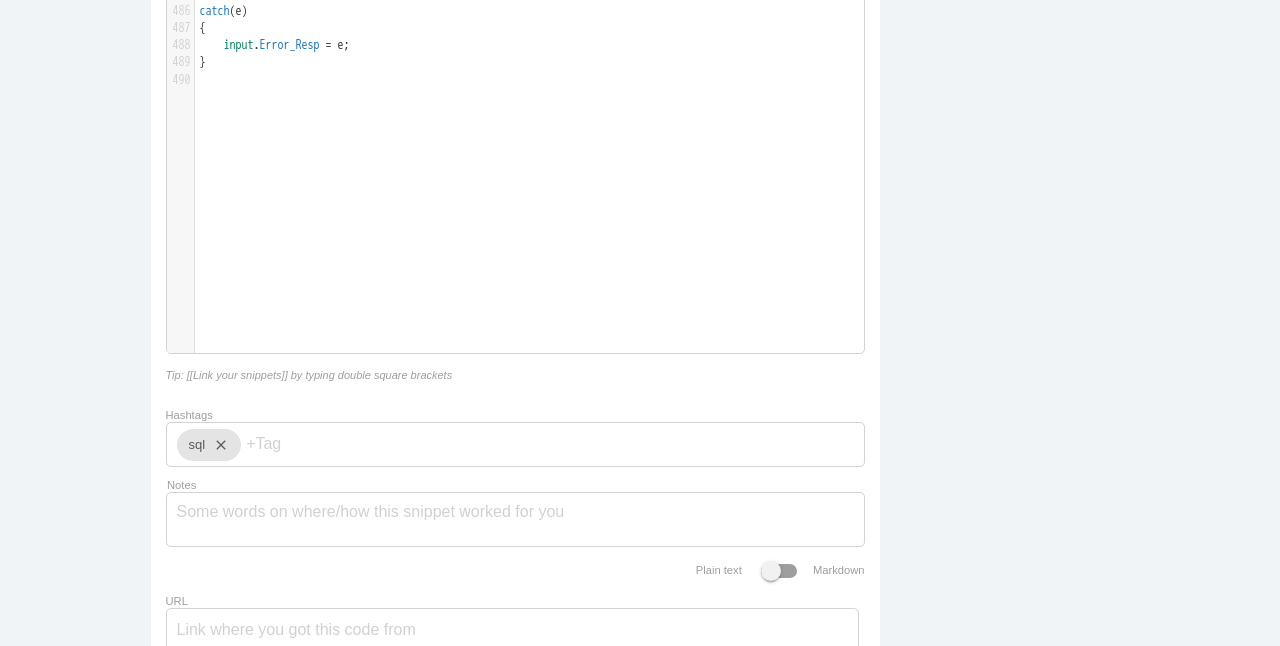 scroll, scrollTop: 9133, scrollLeft: 0, axis: vertical 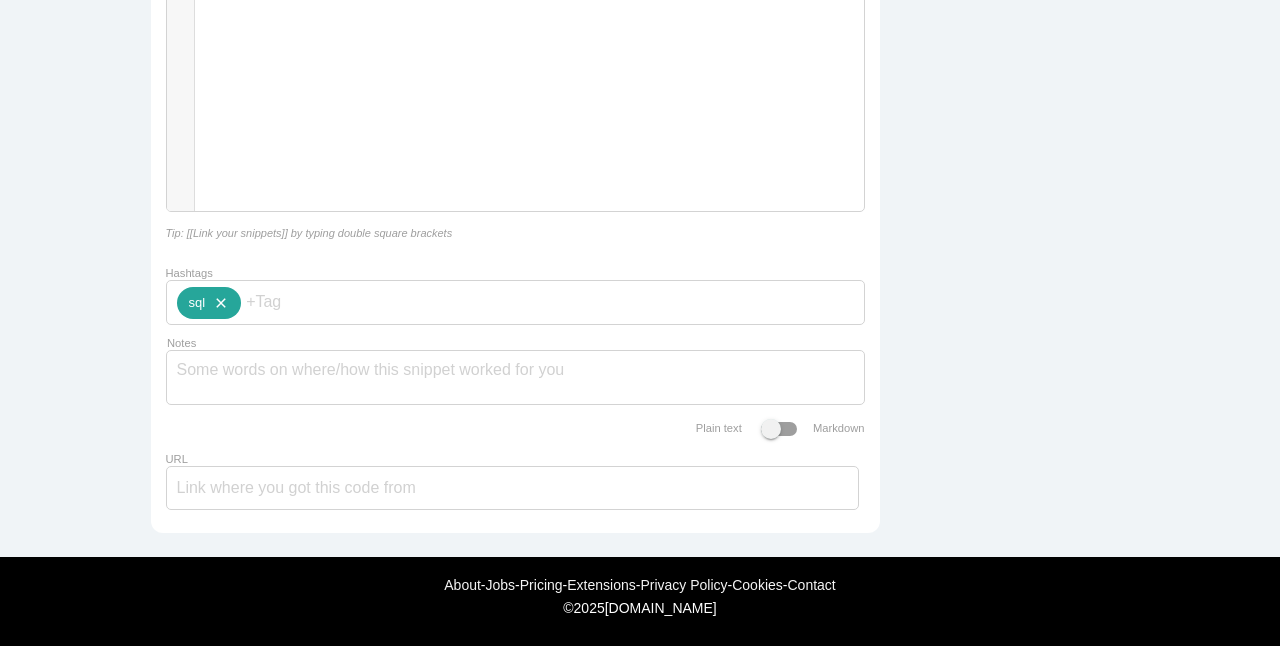 click on "close" at bounding box center [217, 303] 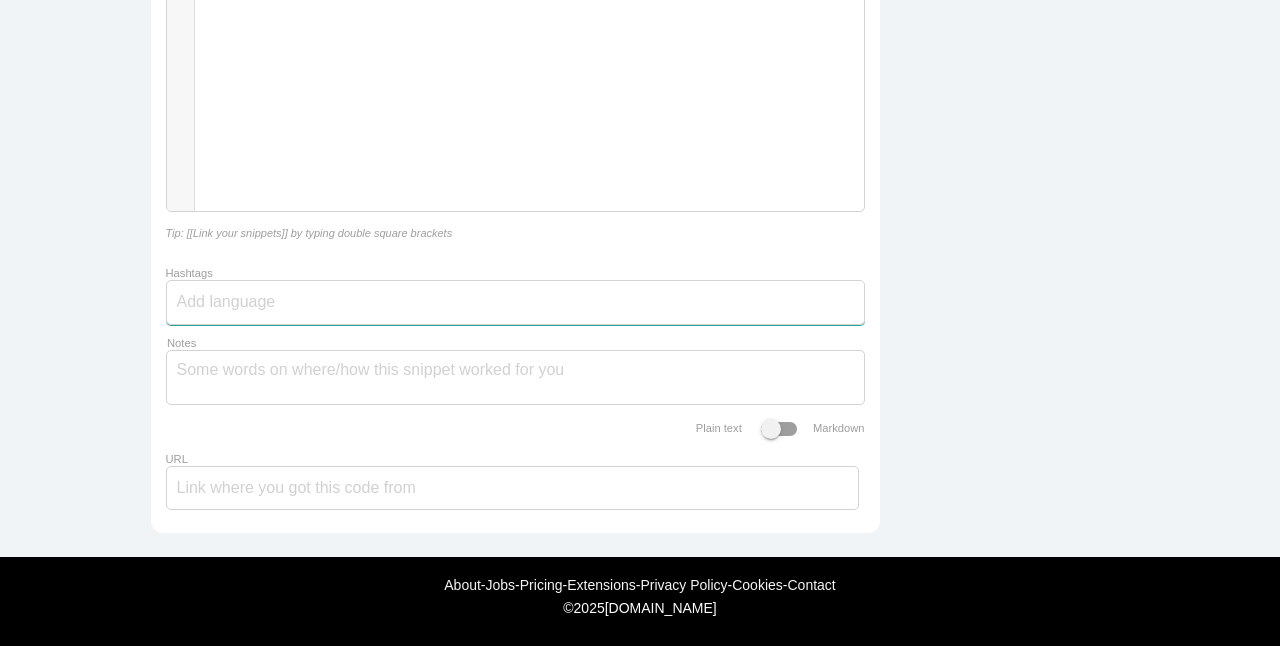 click on "Hashtags" at bounding box center [237, 302] 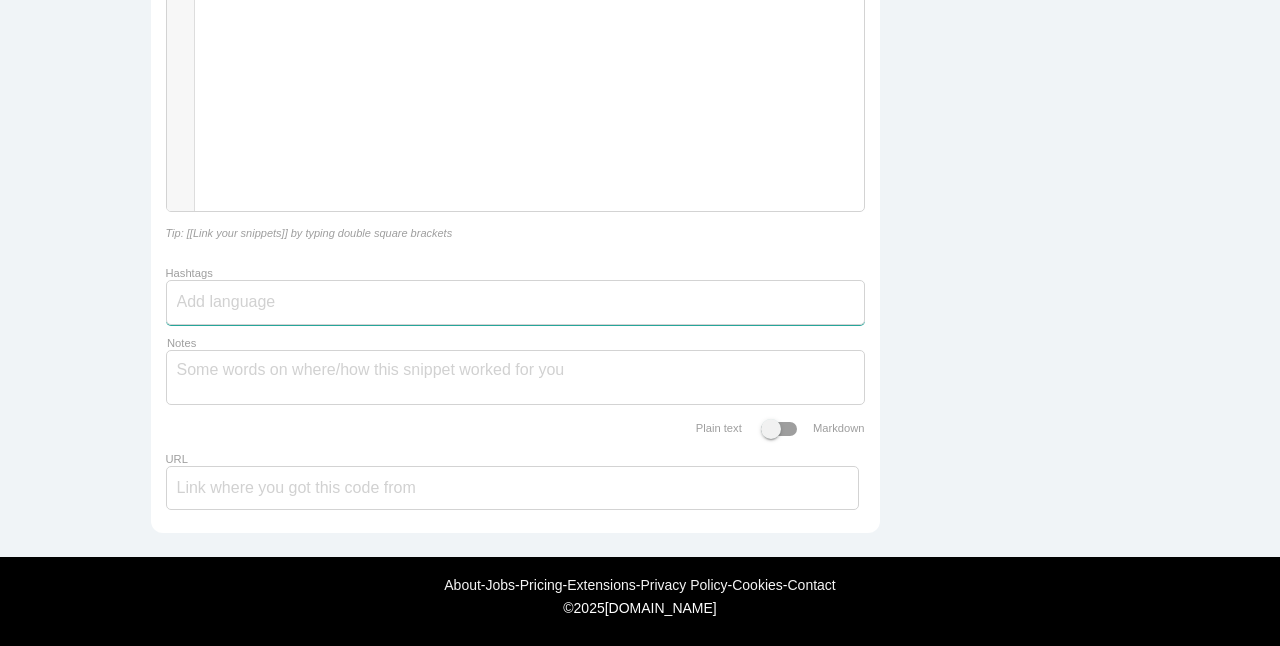 type on "Deluge" 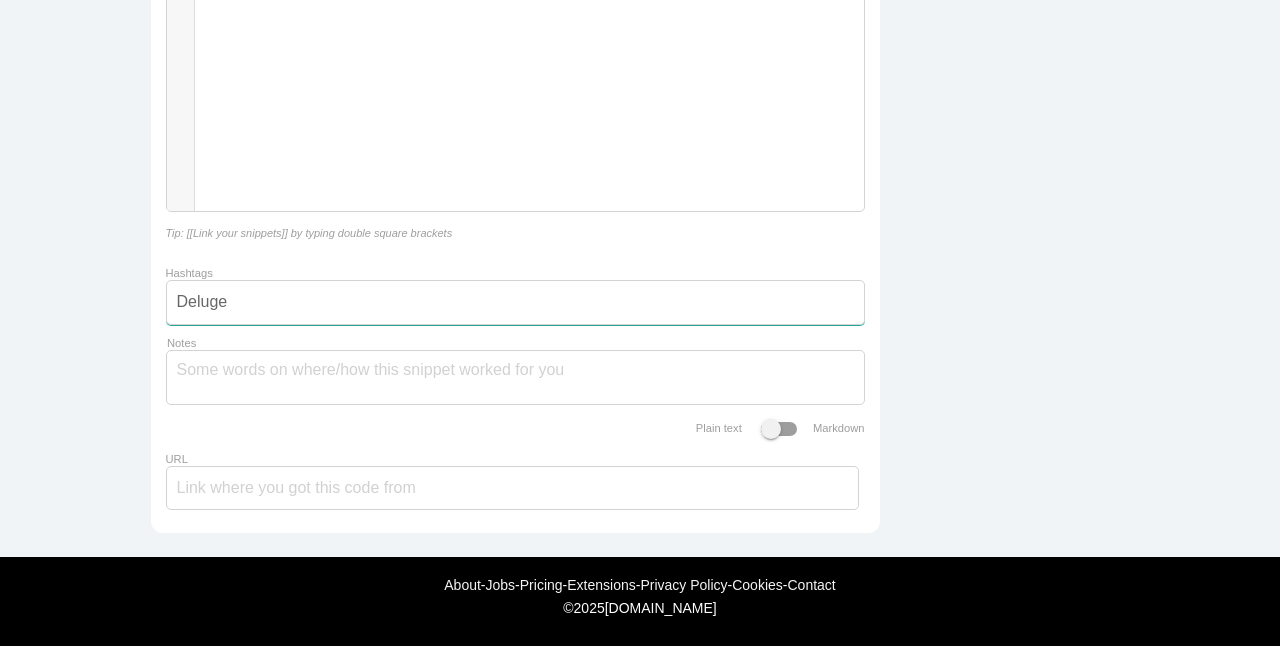 click on "Save code snippet
Private
Title
Invoice schedular
Editor
HTML Editor
Javascript Editor
PHP Editor
Python Editor
Auto-format code
​ x 490   1 try   2 { 3      failure_response   =   Map (); 4      createdInvoicesList   =   List (); 5      input . Execution_Time   =   zoho . currenttime ; 6      7      viewName   =   ; 8" at bounding box center (640, -4231) 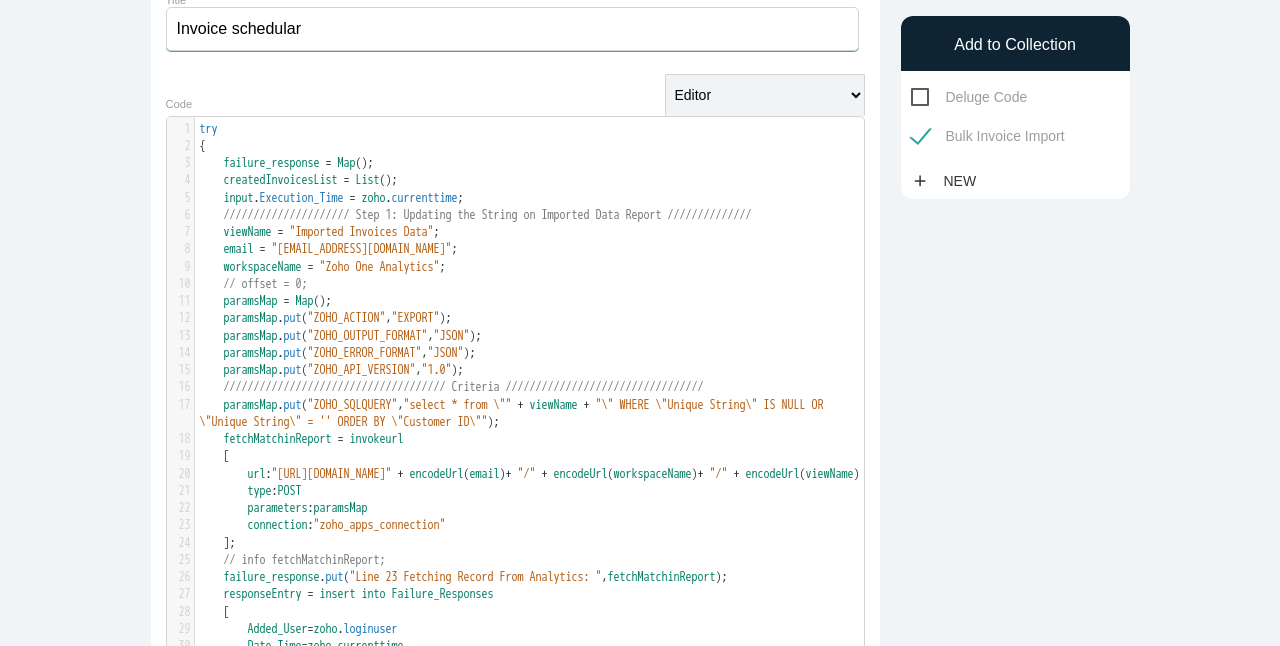 scroll, scrollTop: 0, scrollLeft: 0, axis: both 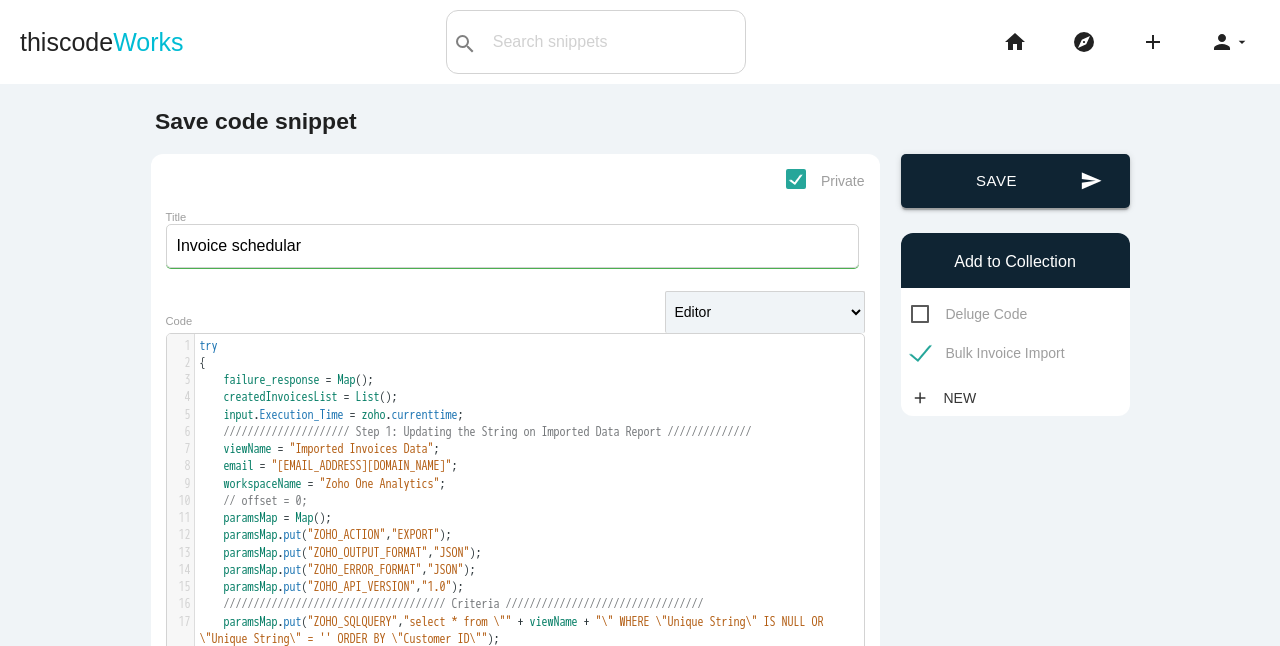 click on "send Save" at bounding box center [1015, 181] 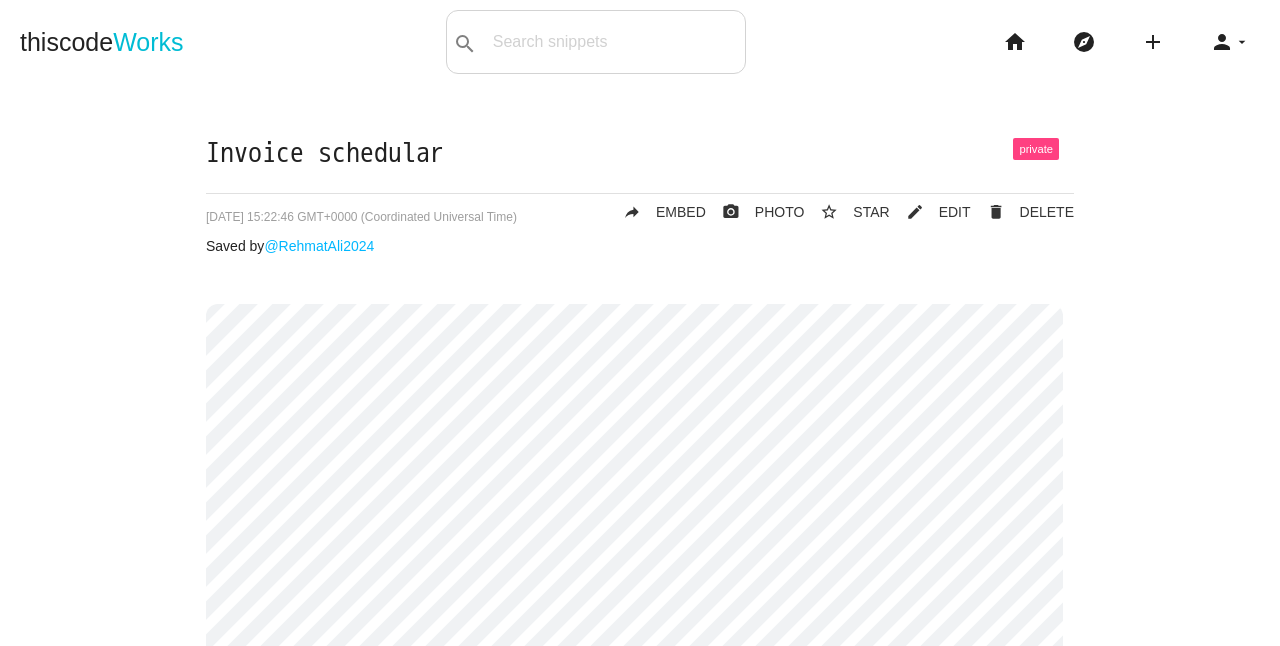 scroll, scrollTop: 0, scrollLeft: 0, axis: both 